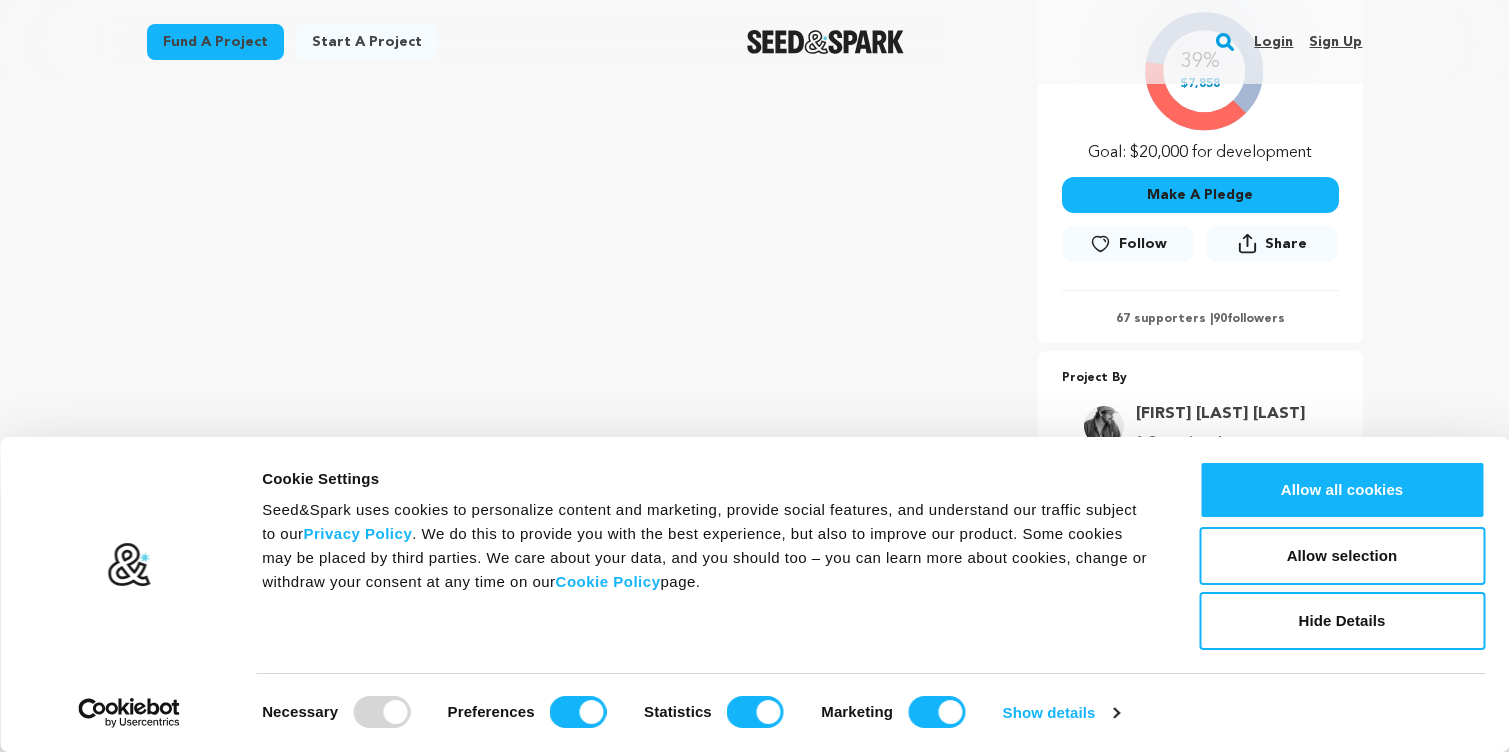 scroll, scrollTop: 464, scrollLeft: 0, axis: vertical 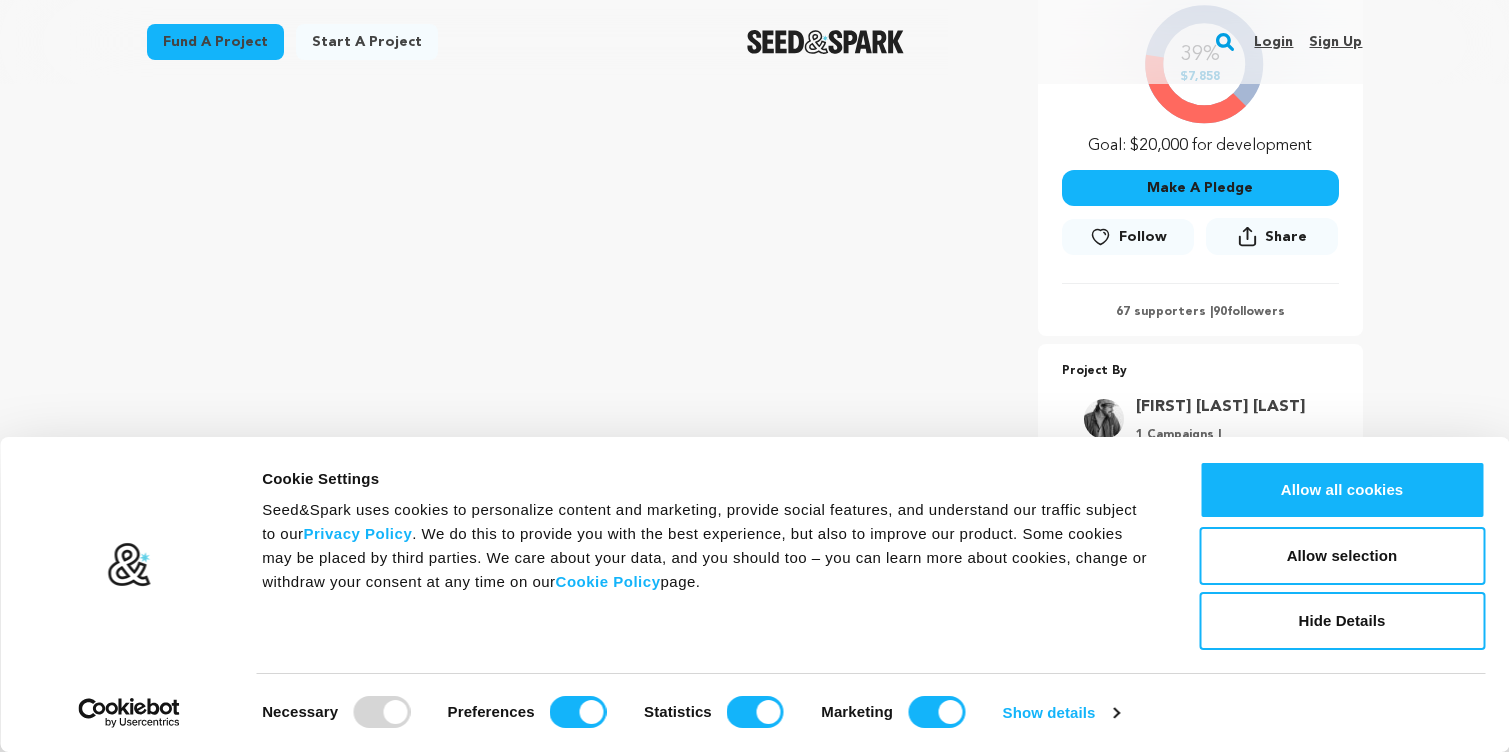 click on "Make A Pledge" at bounding box center [1200, 188] 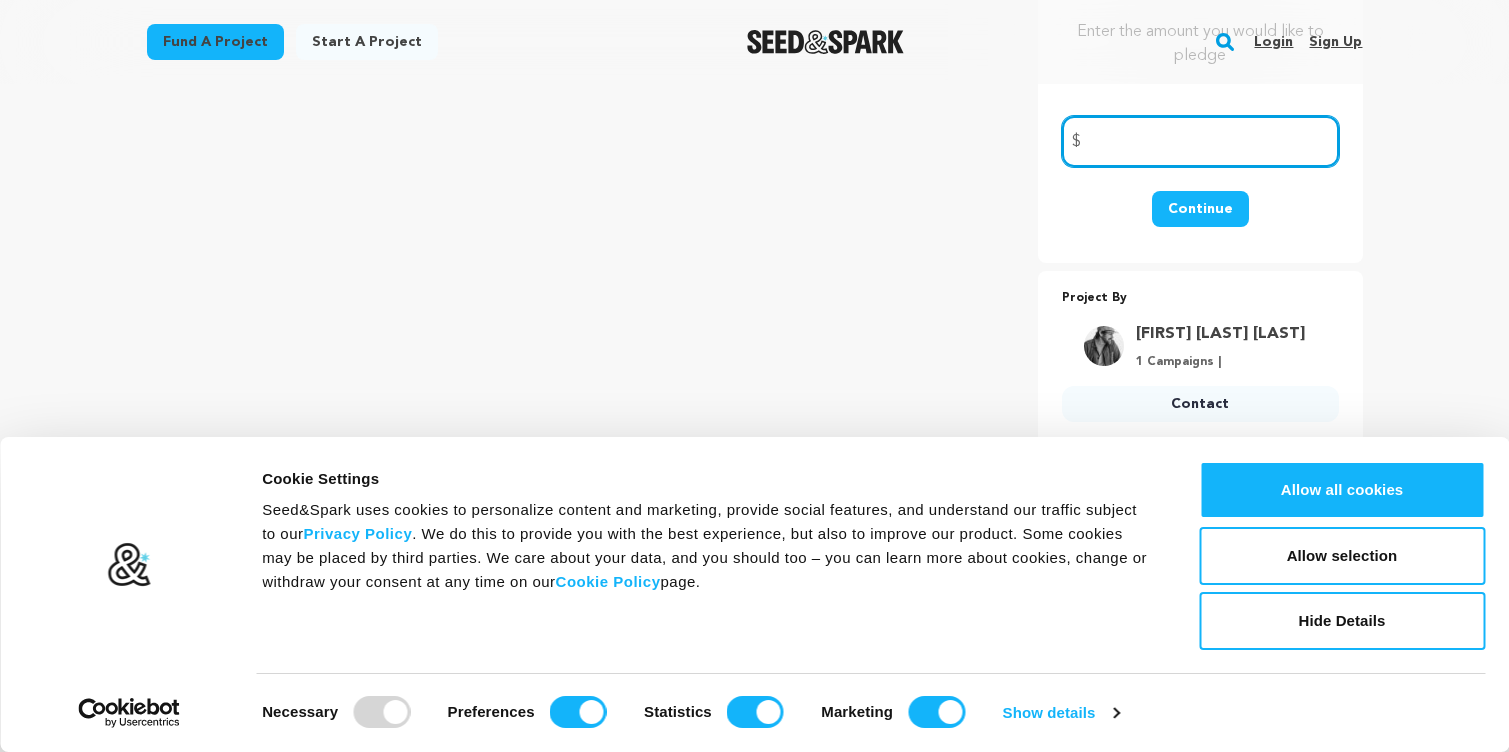 click at bounding box center (1200, 141) 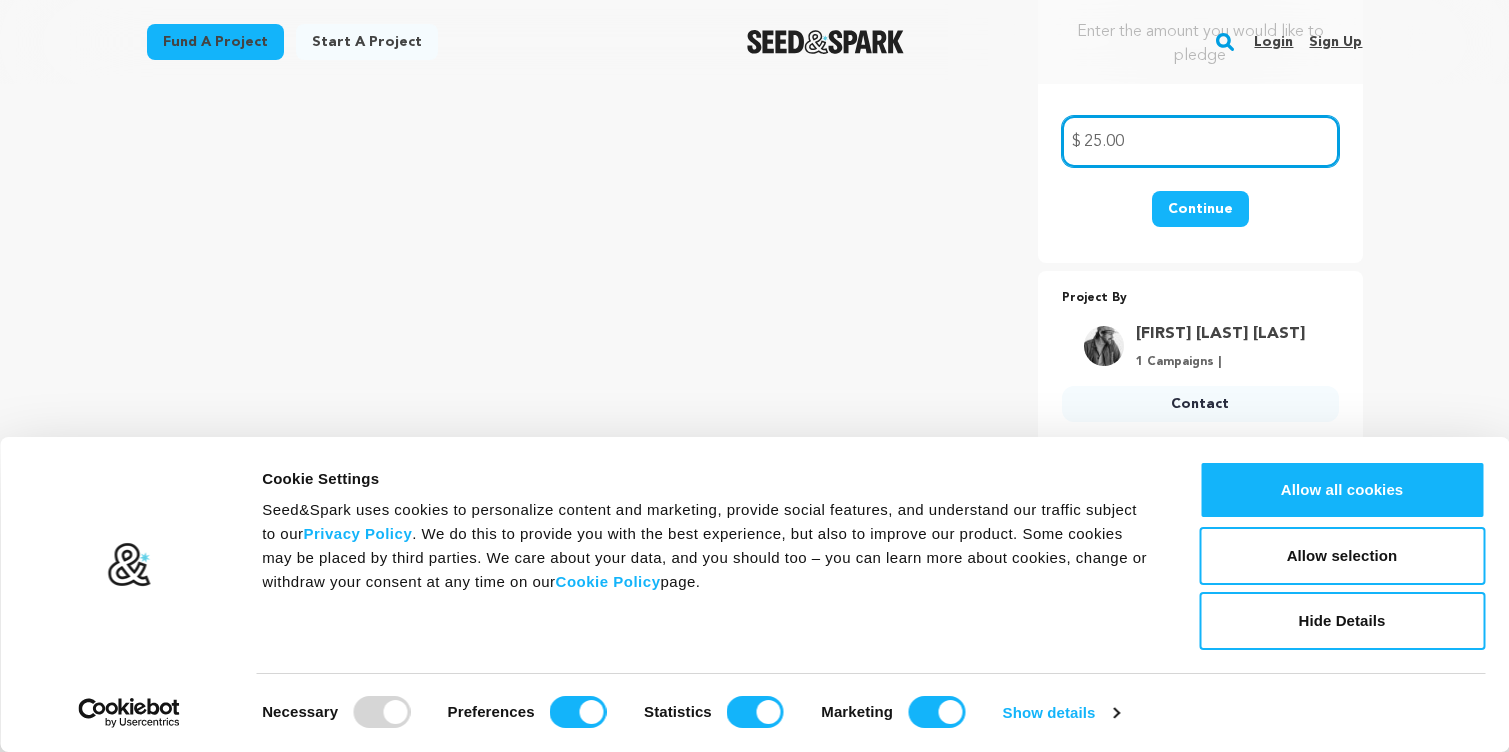 type on "25.00" 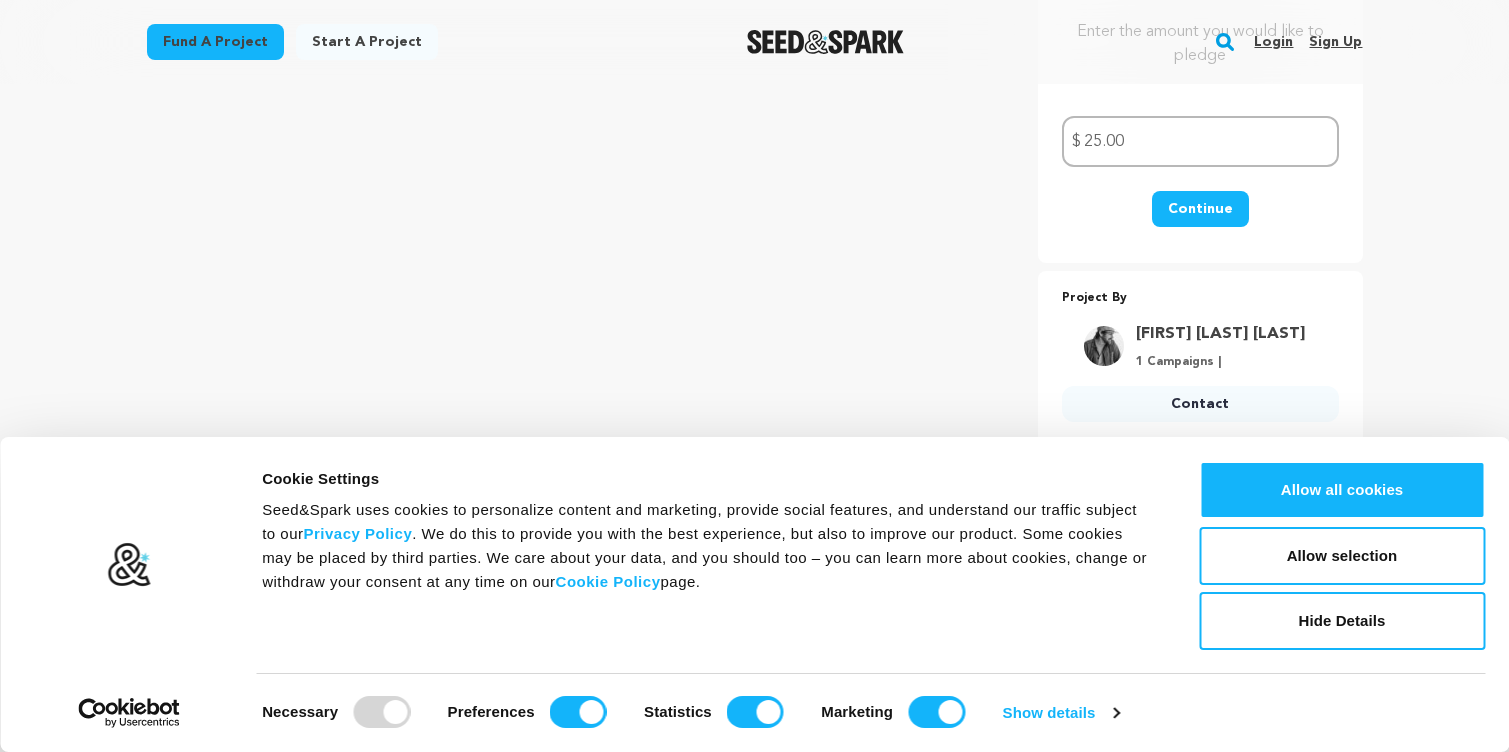 click on "Continue" at bounding box center [1200, 209] 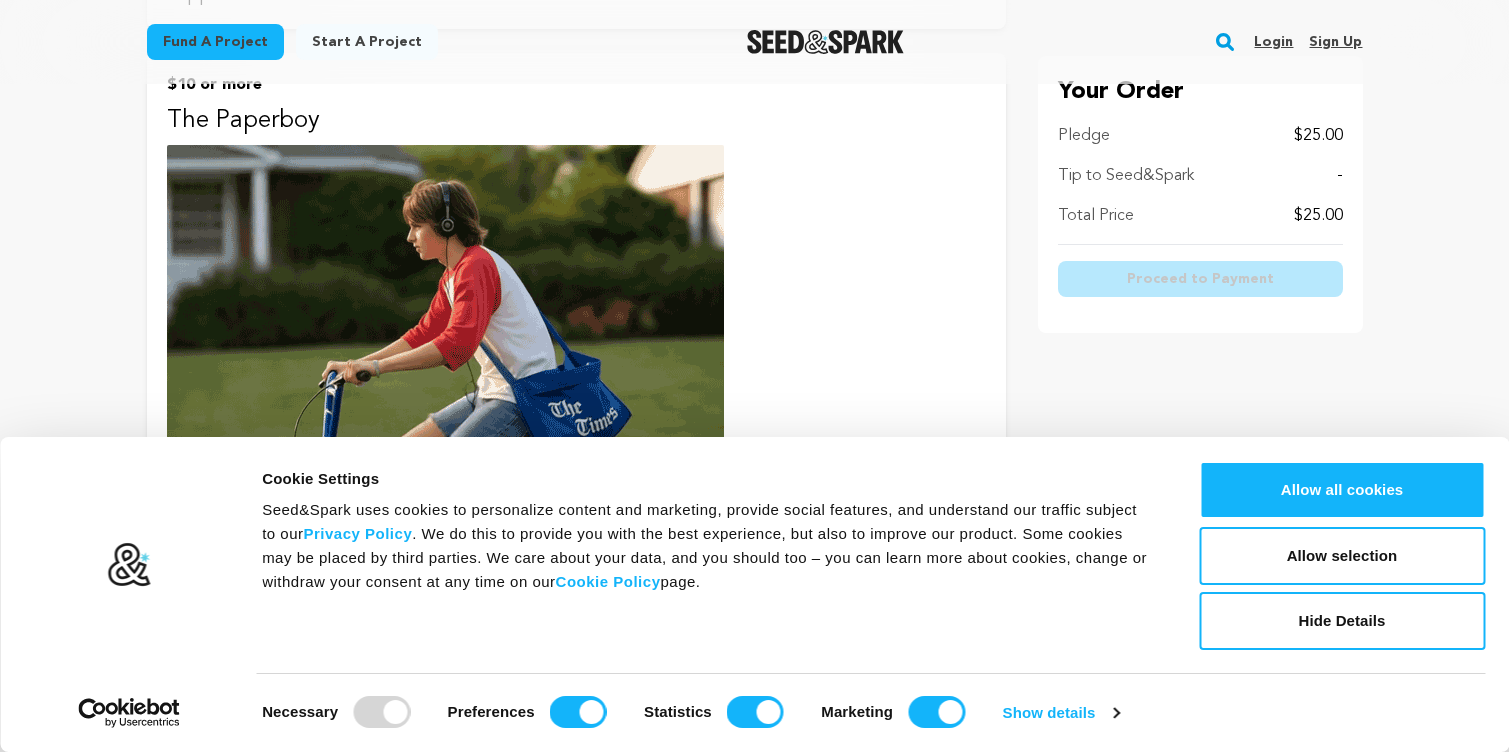 scroll, scrollTop: 392, scrollLeft: 0, axis: vertical 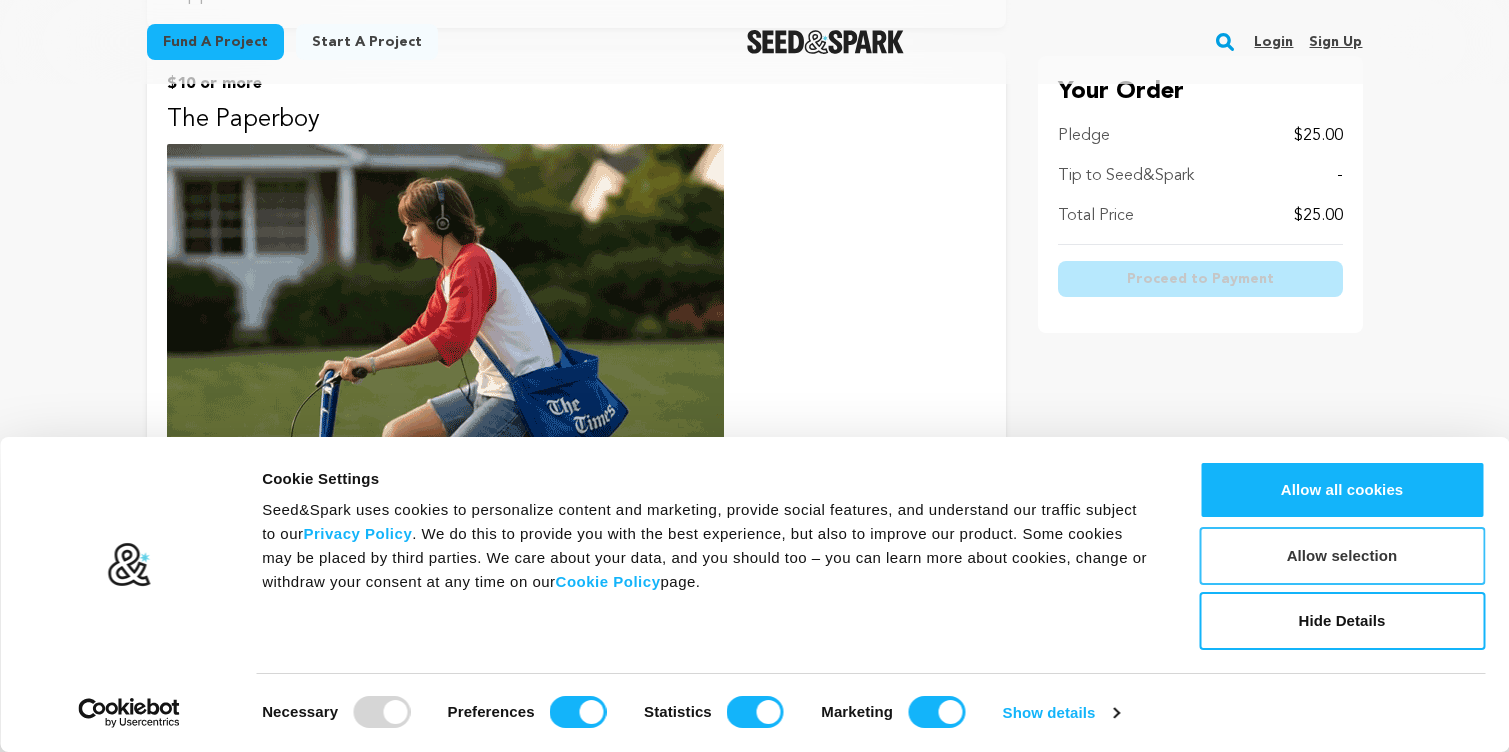 click on "Allow selection" at bounding box center (1342, 556) 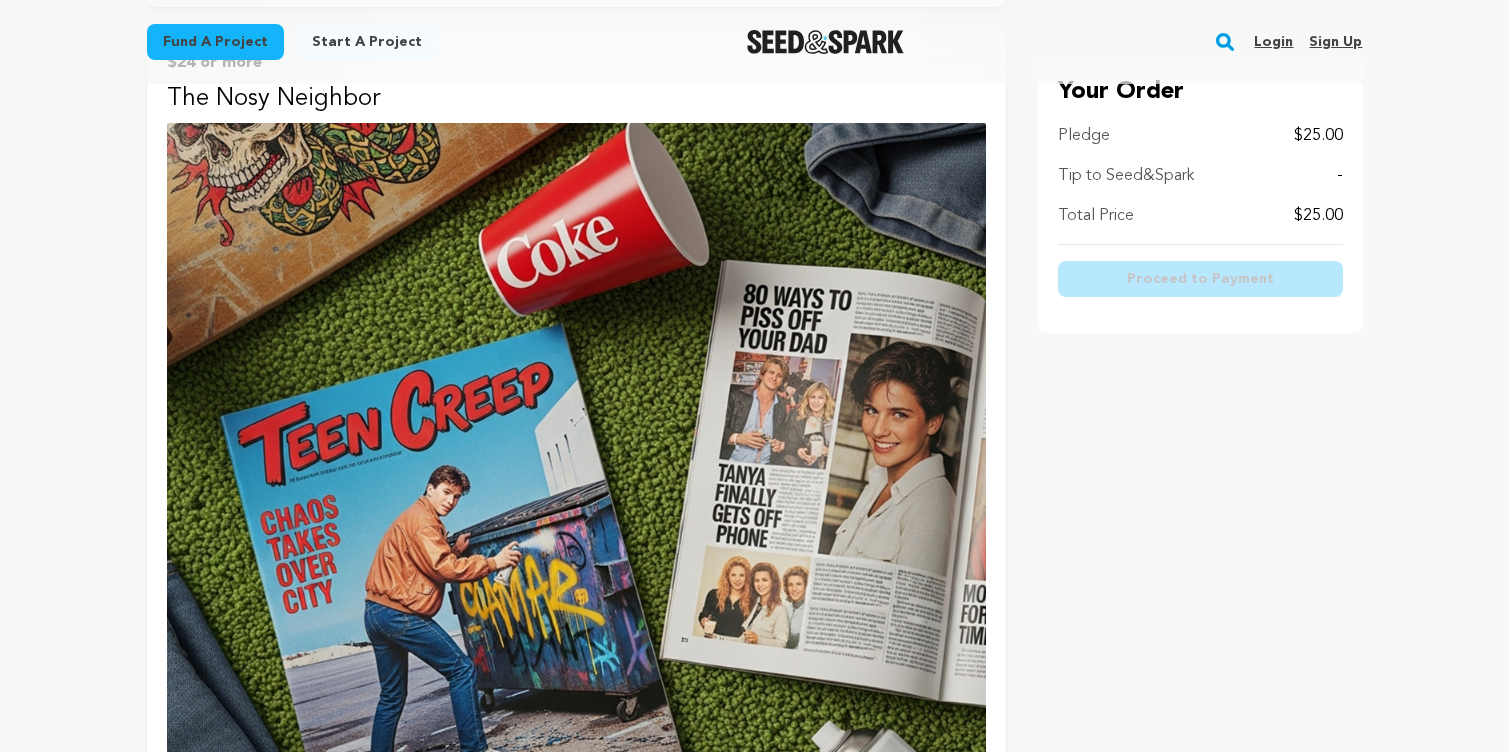 scroll, scrollTop: 1176, scrollLeft: 0, axis: vertical 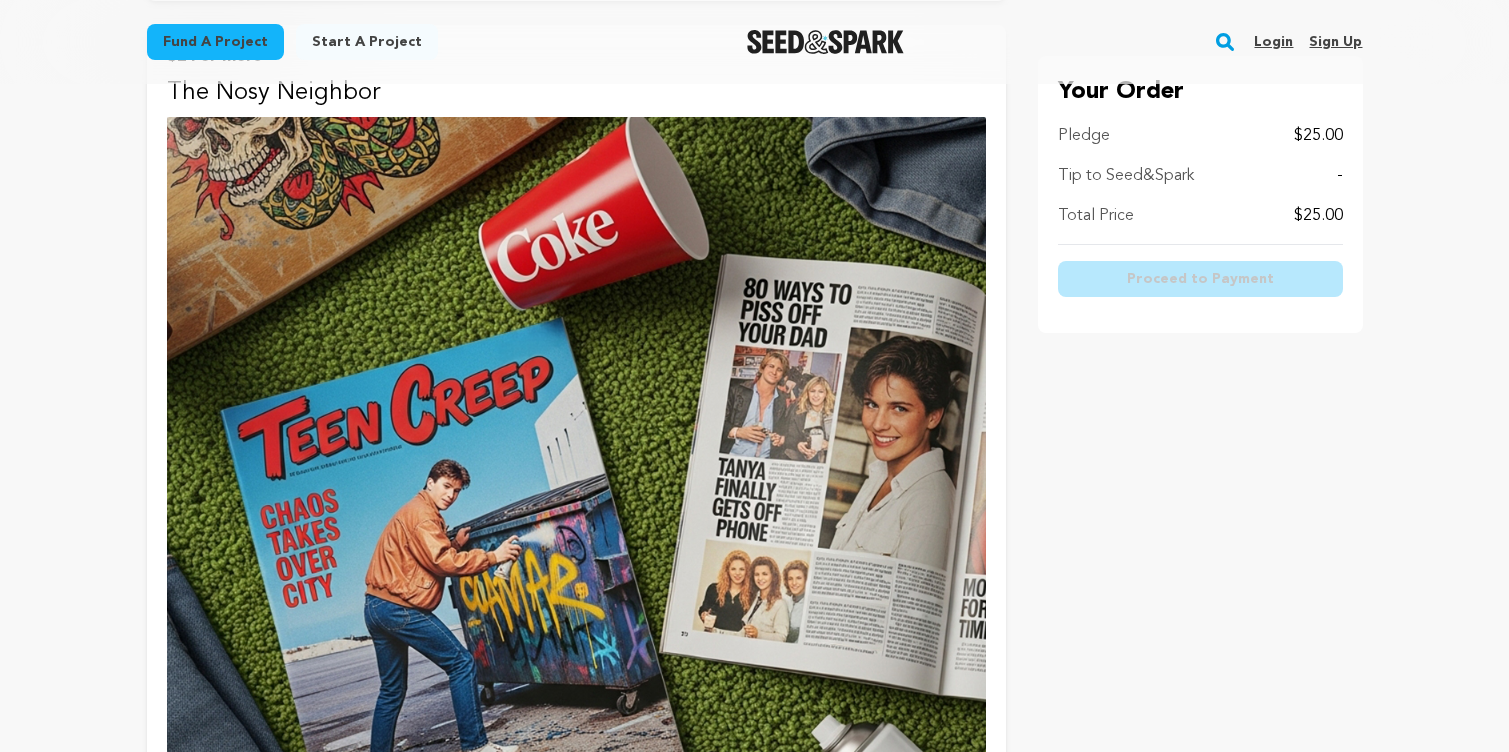 click on "Your Order
Pledge
$25.00
Tip to Seed&Spark
-
Total Price
$25.00
Proceed to Payment" at bounding box center (1200, 94) 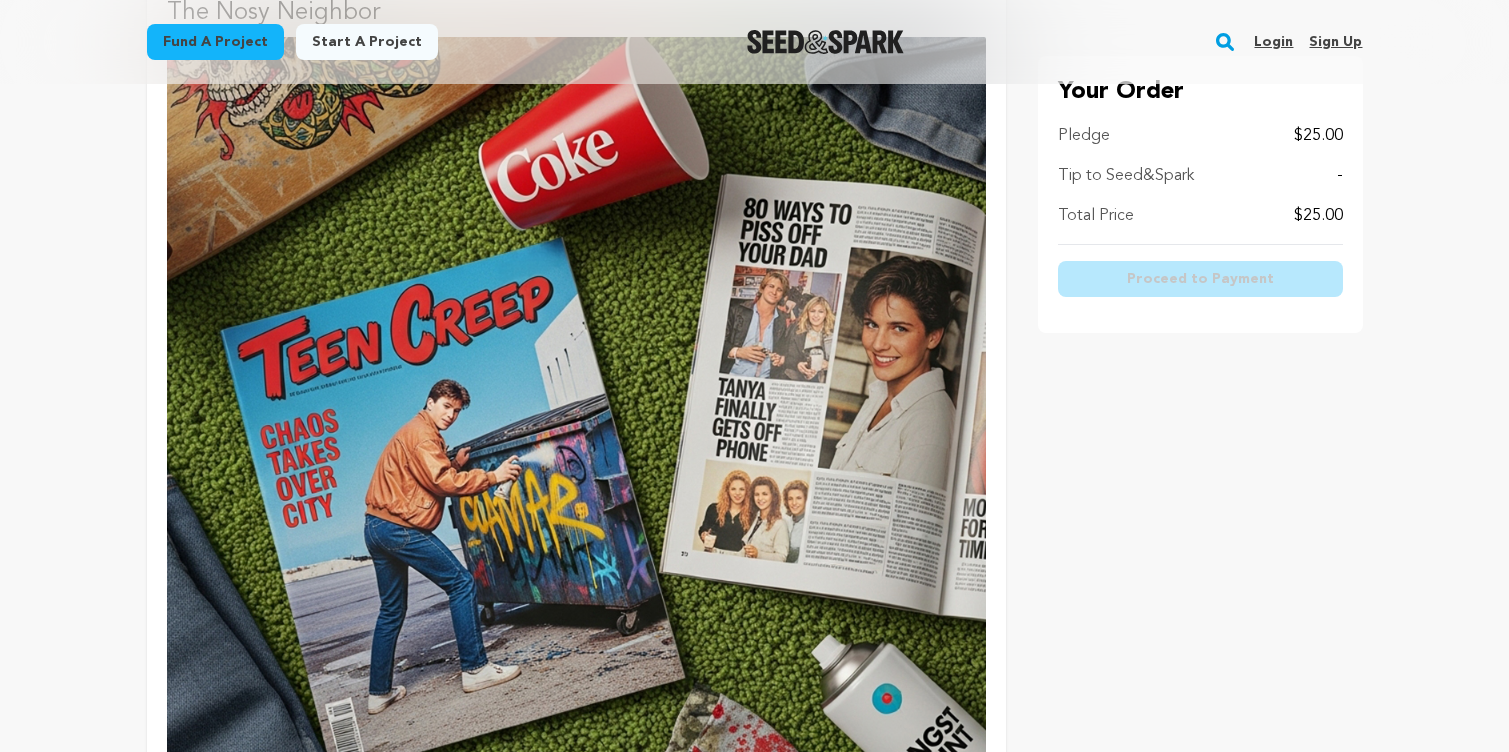 scroll, scrollTop: 1072, scrollLeft: 0, axis: vertical 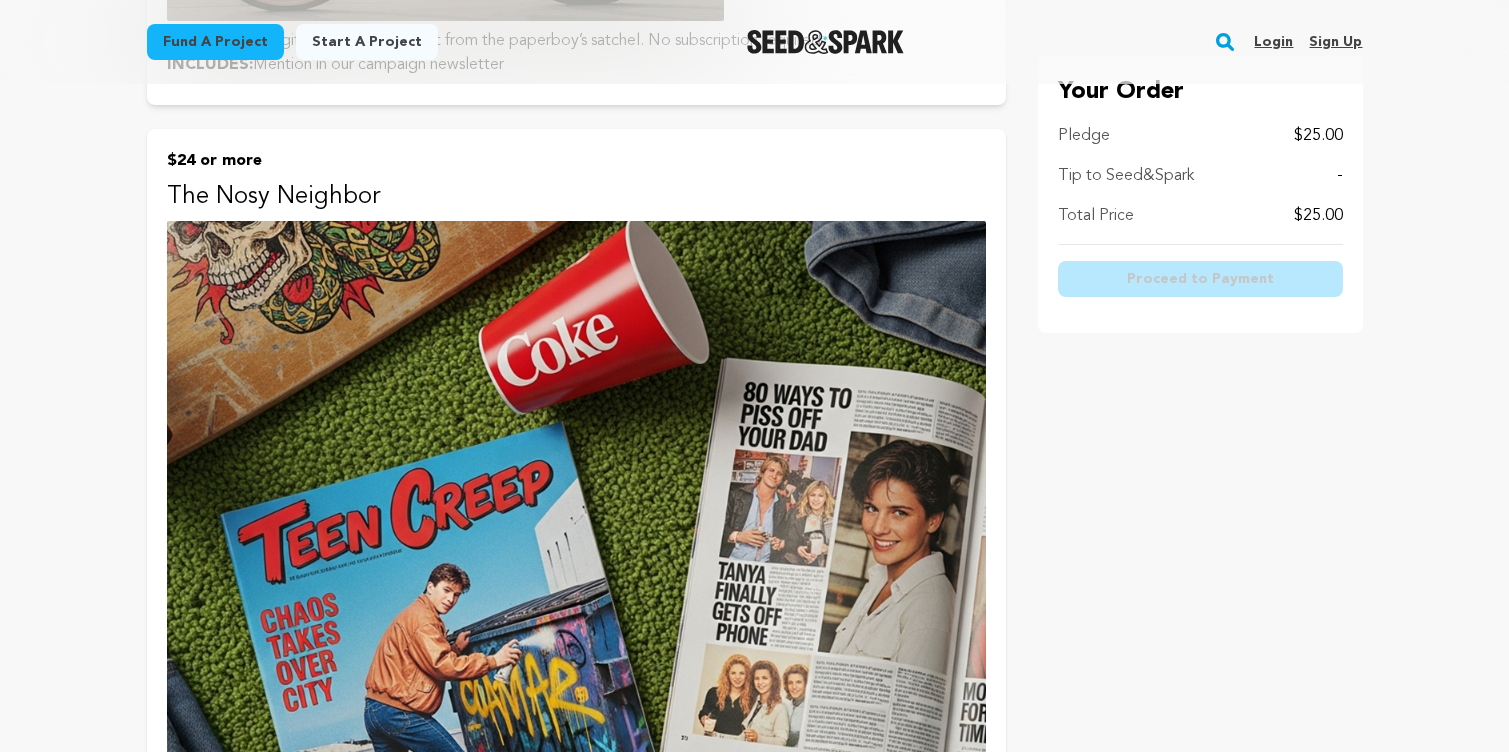 click on "$24
or more" at bounding box center (576, 161) 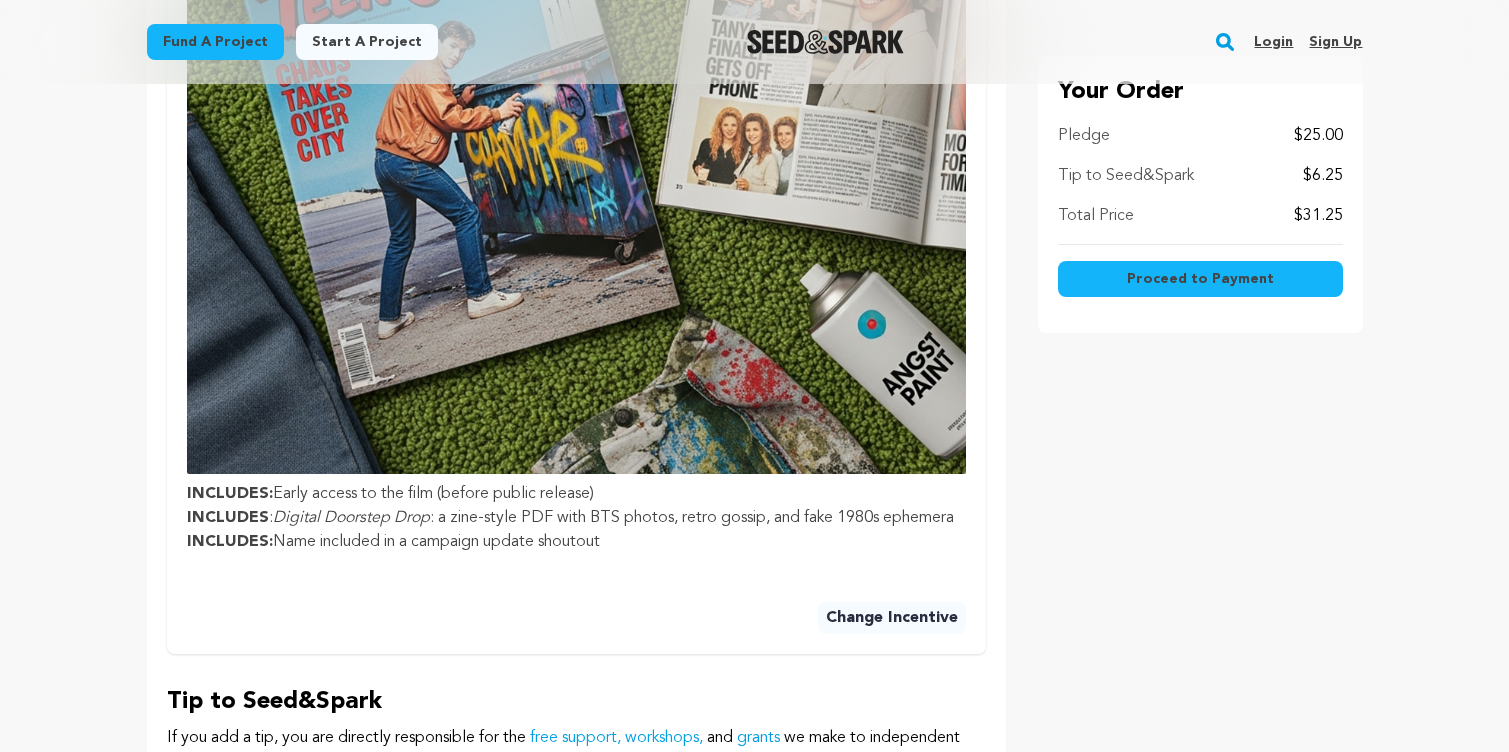 scroll, scrollTop: 1055, scrollLeft: 0, axis: vertical 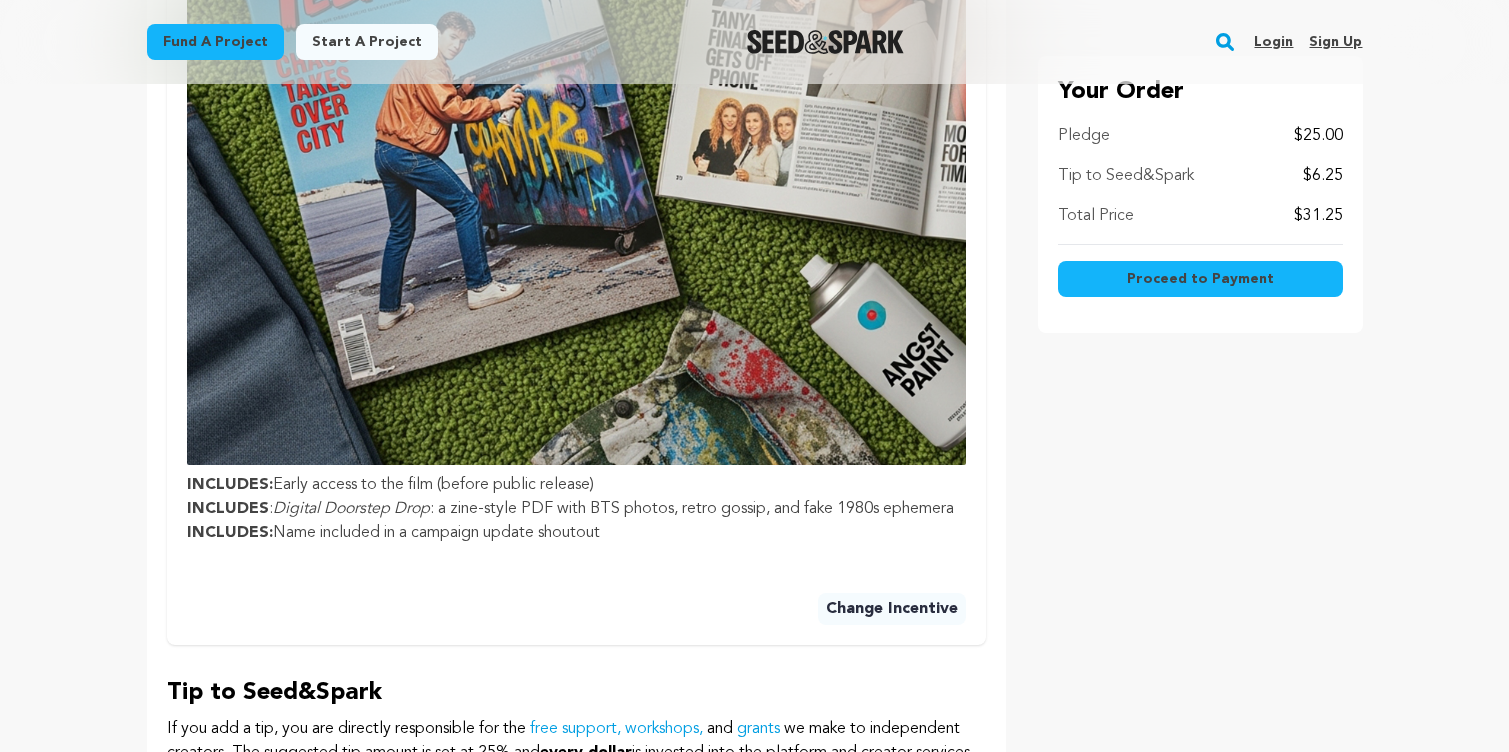 click on "Proceed to Payment" at bounding box center [1200, 279] 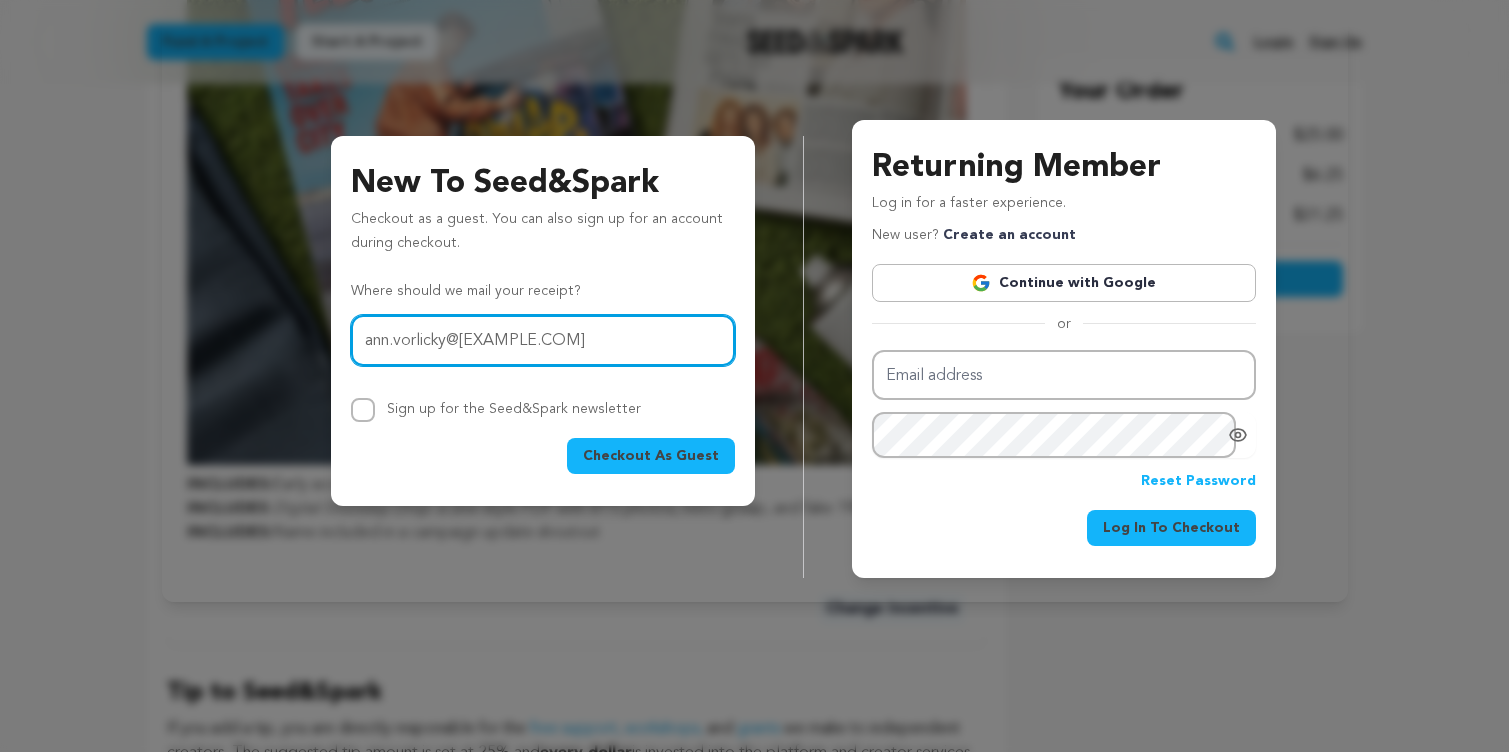 type on "ann.vorlicky@gmail.com" 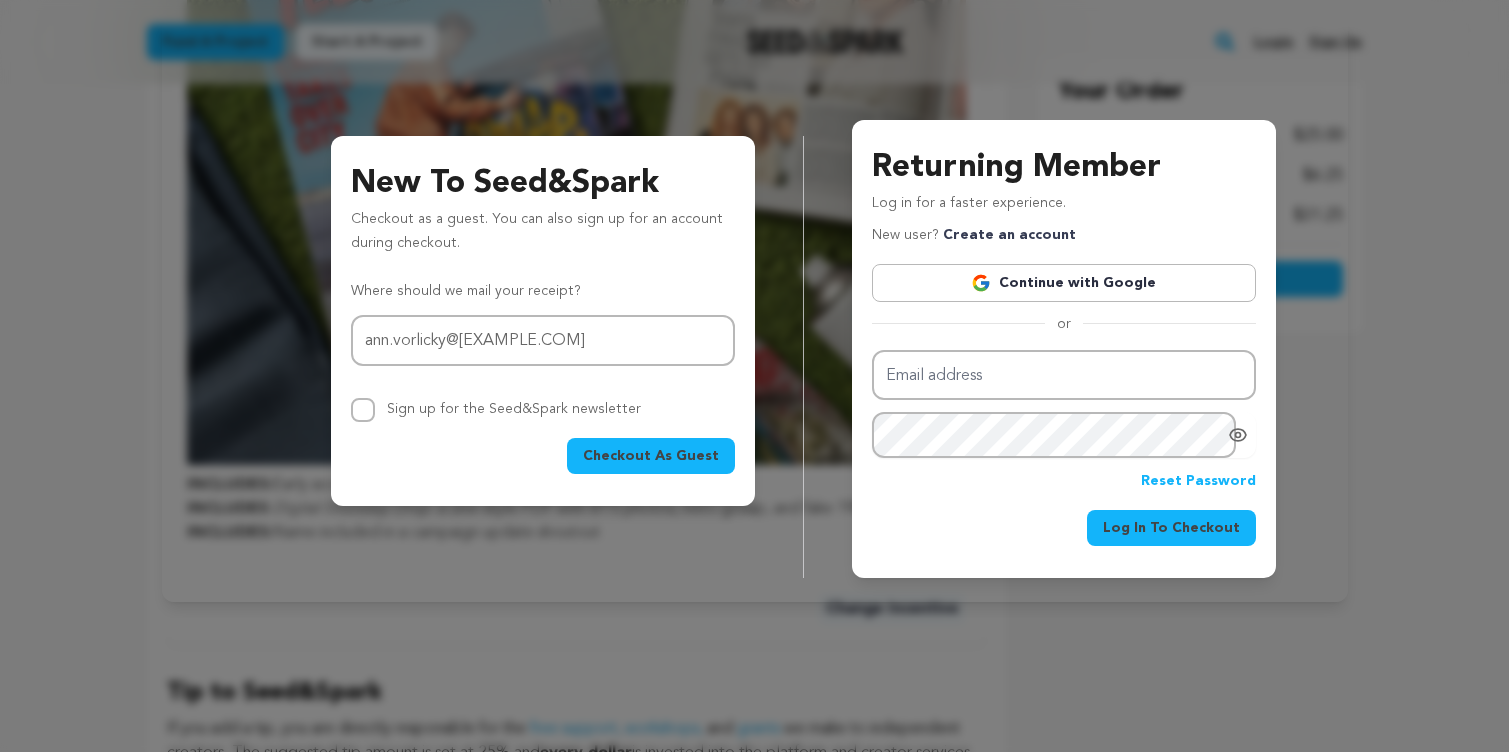 click on "Checkout As Guest" at bounding box center (651, 456) 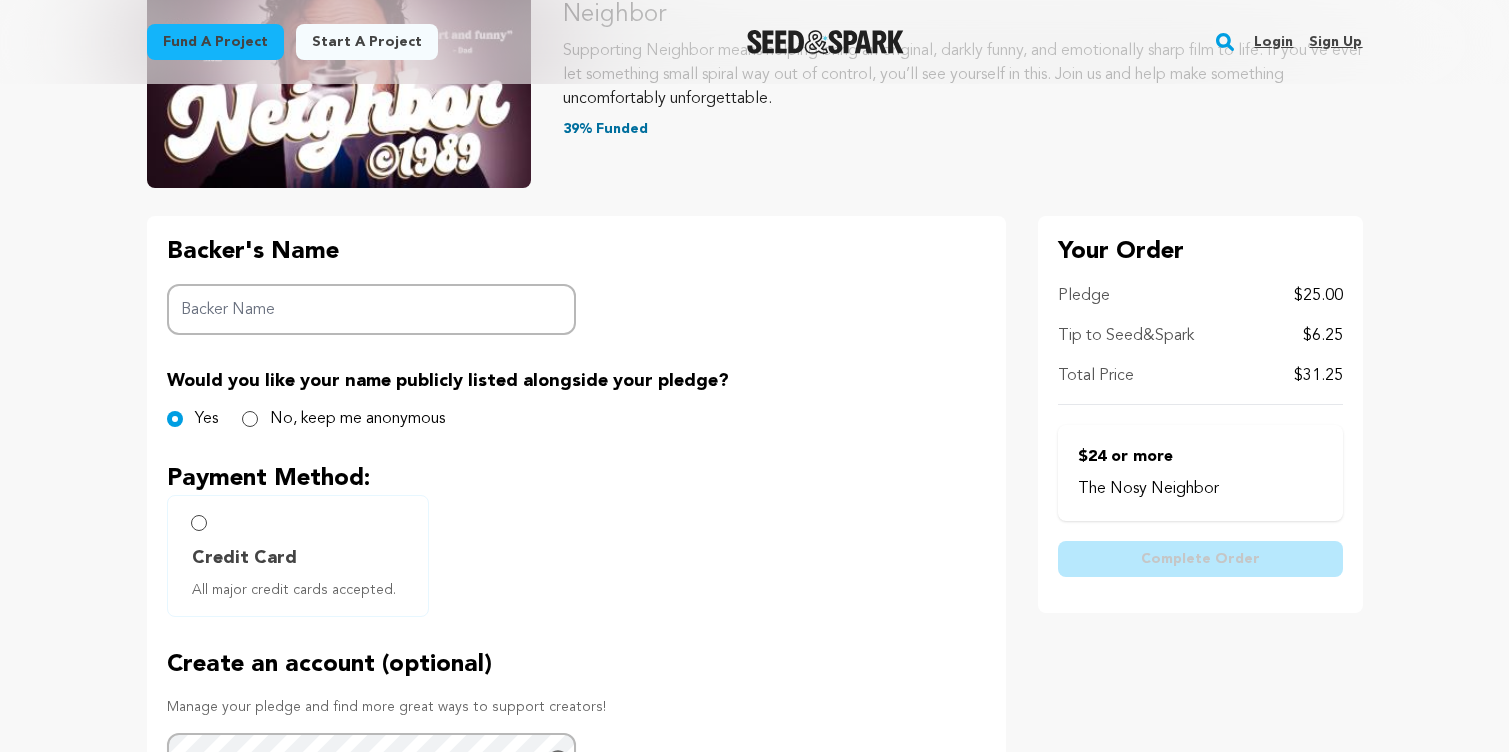 scroll, scrollTop: 128, scrollLeft: 0, axis: vertical 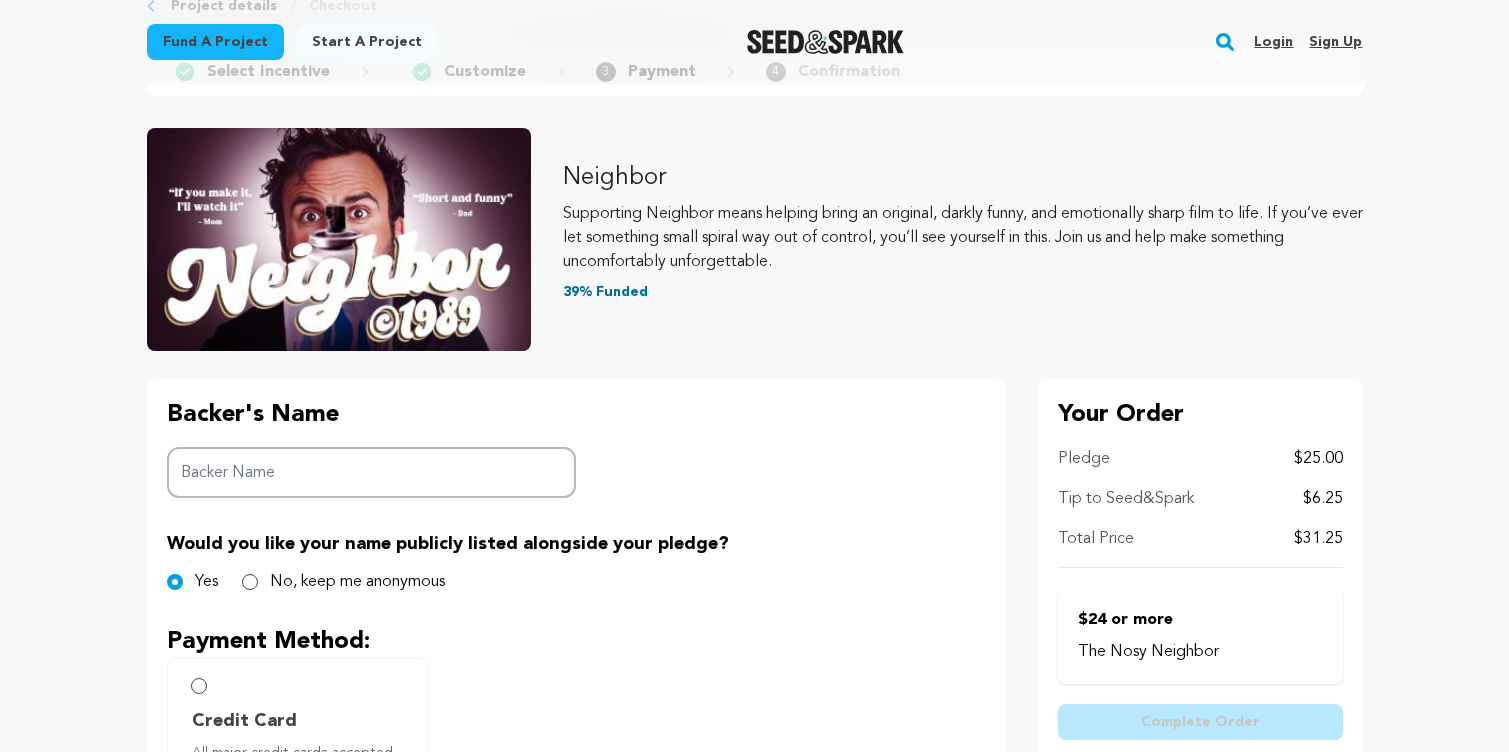 click on "No, keep me anonymous" at bounding box center (250, 582) 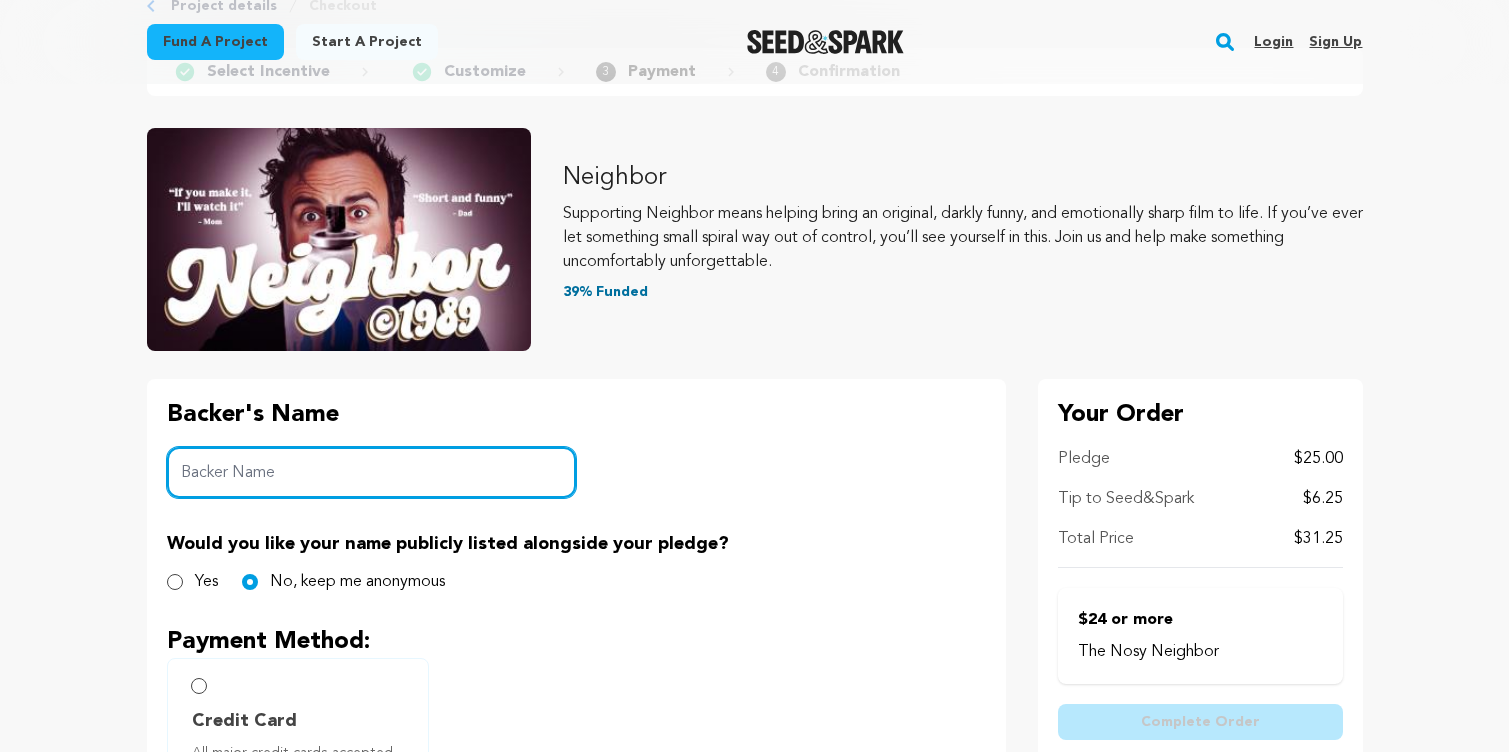 click on "Backer Name" at bounding box center [372, 472] 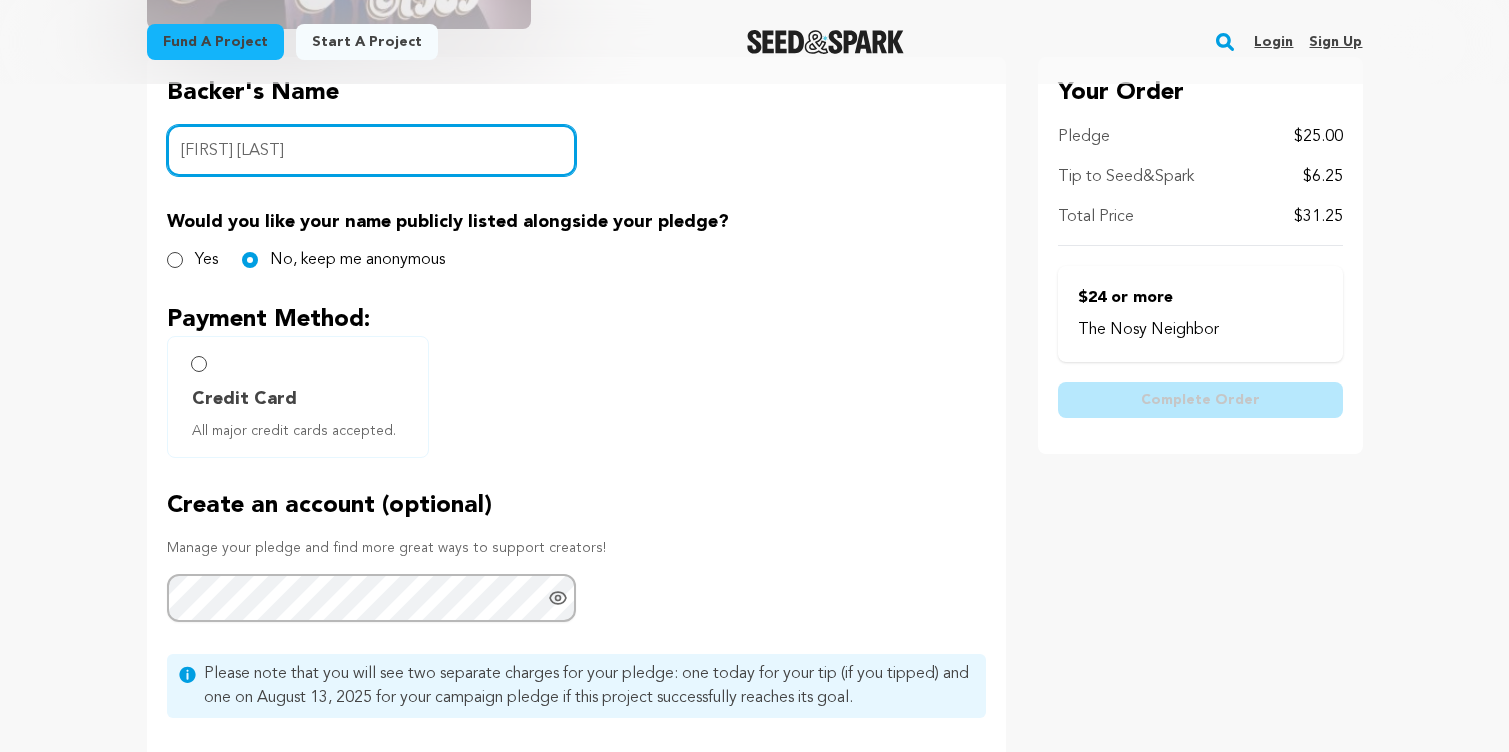 scroll, scrollTop: 455, scrollLeft: 0, axis: vertical 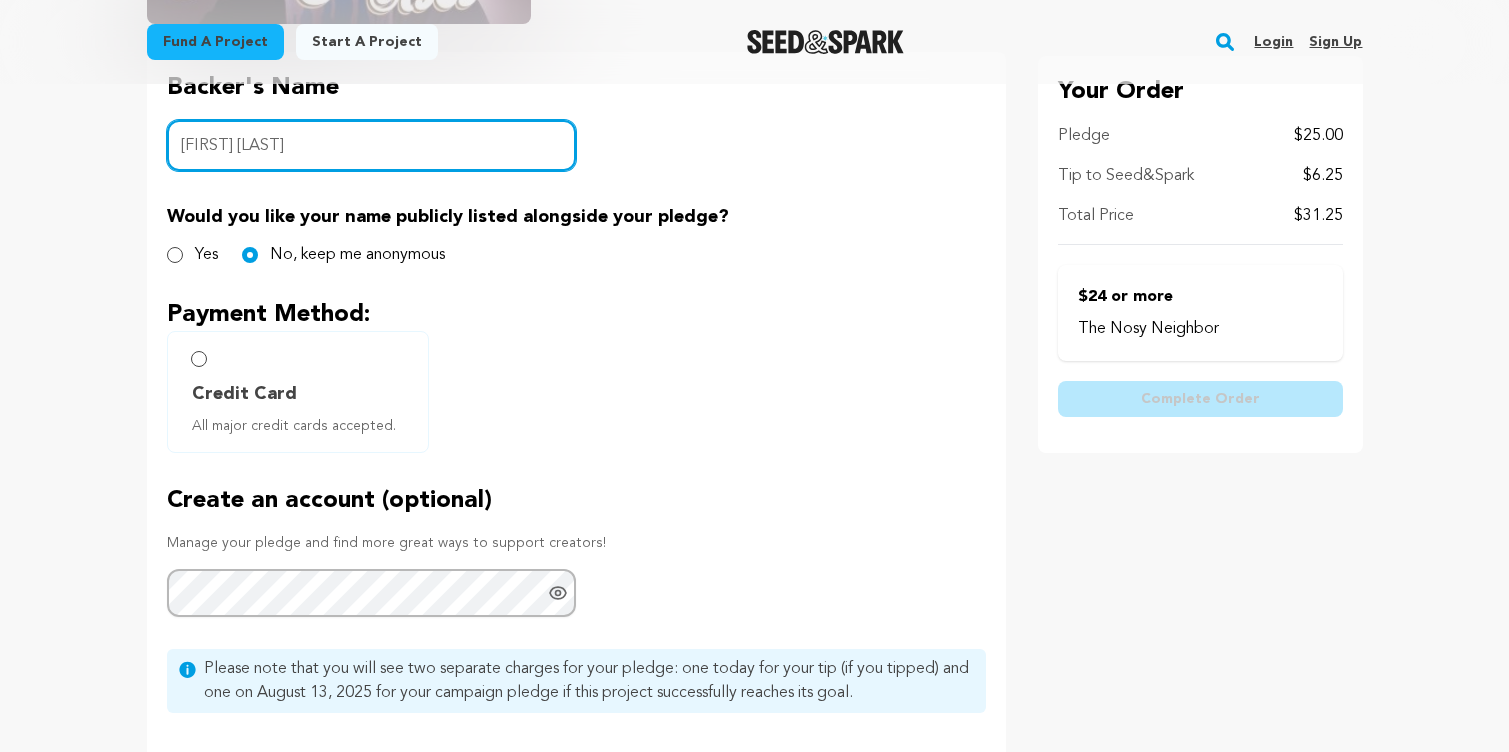 type on "Ann Vorlicky" 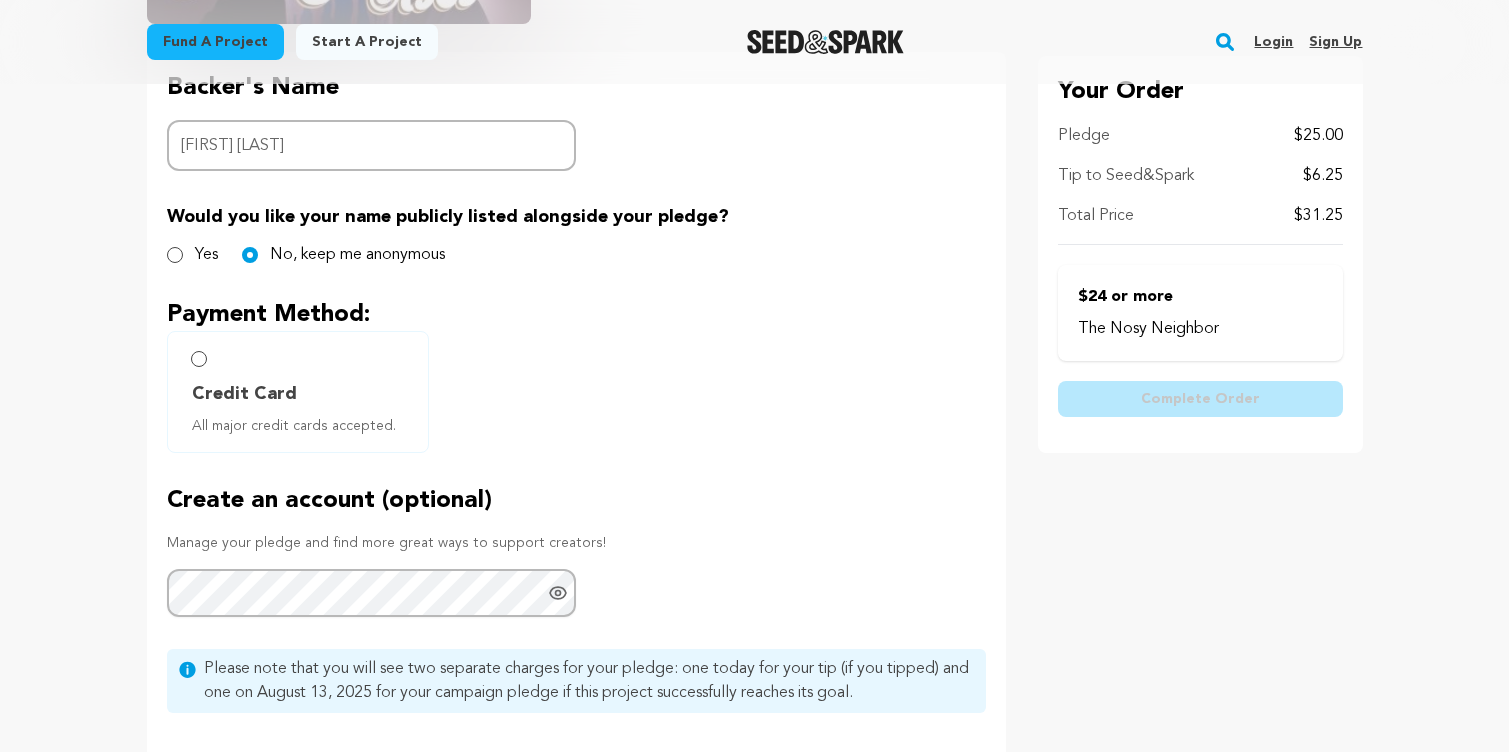 click on "Credit Card
All major credit cards accepted." at bounding box center (199, 359) 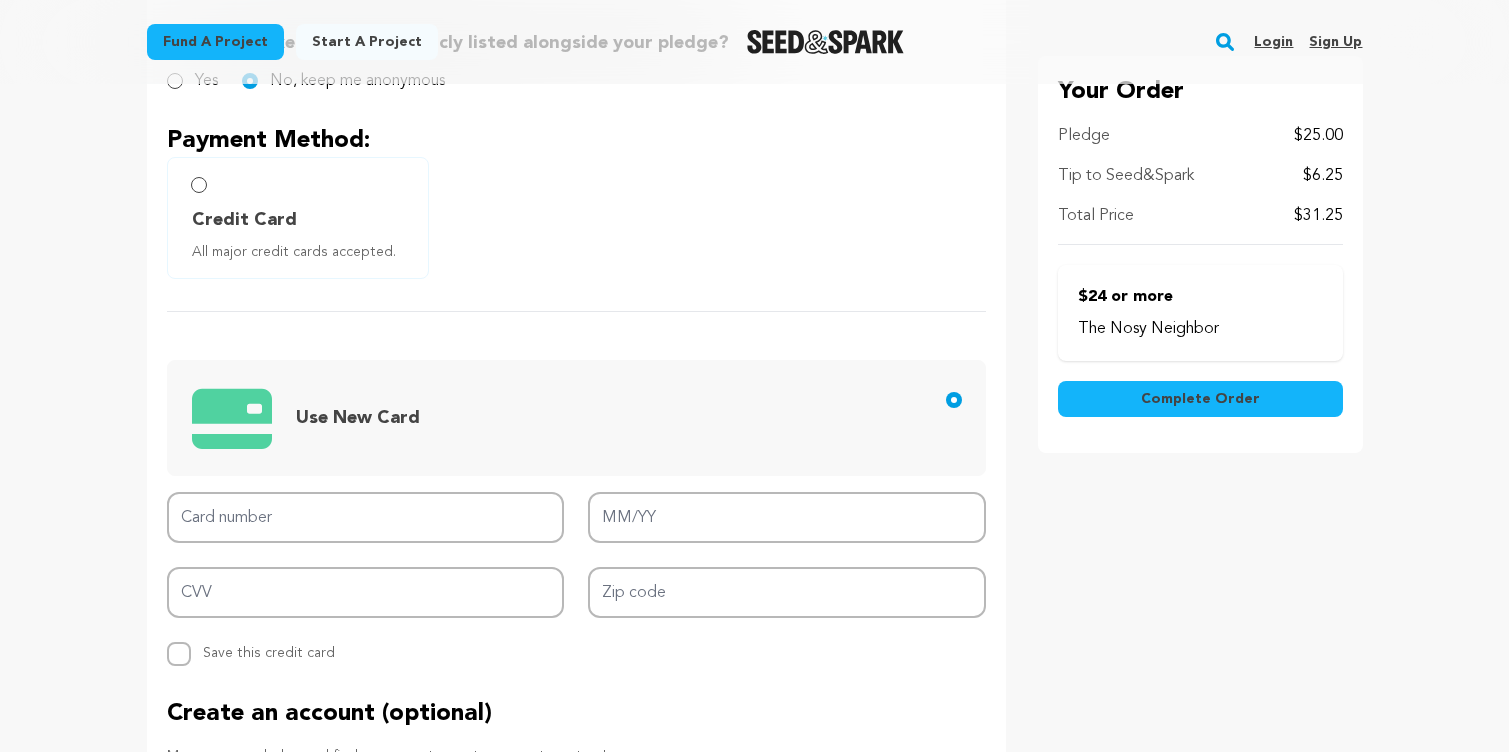 scroll, scrollTop: 635, scrollLeft: 0, axis: vertical 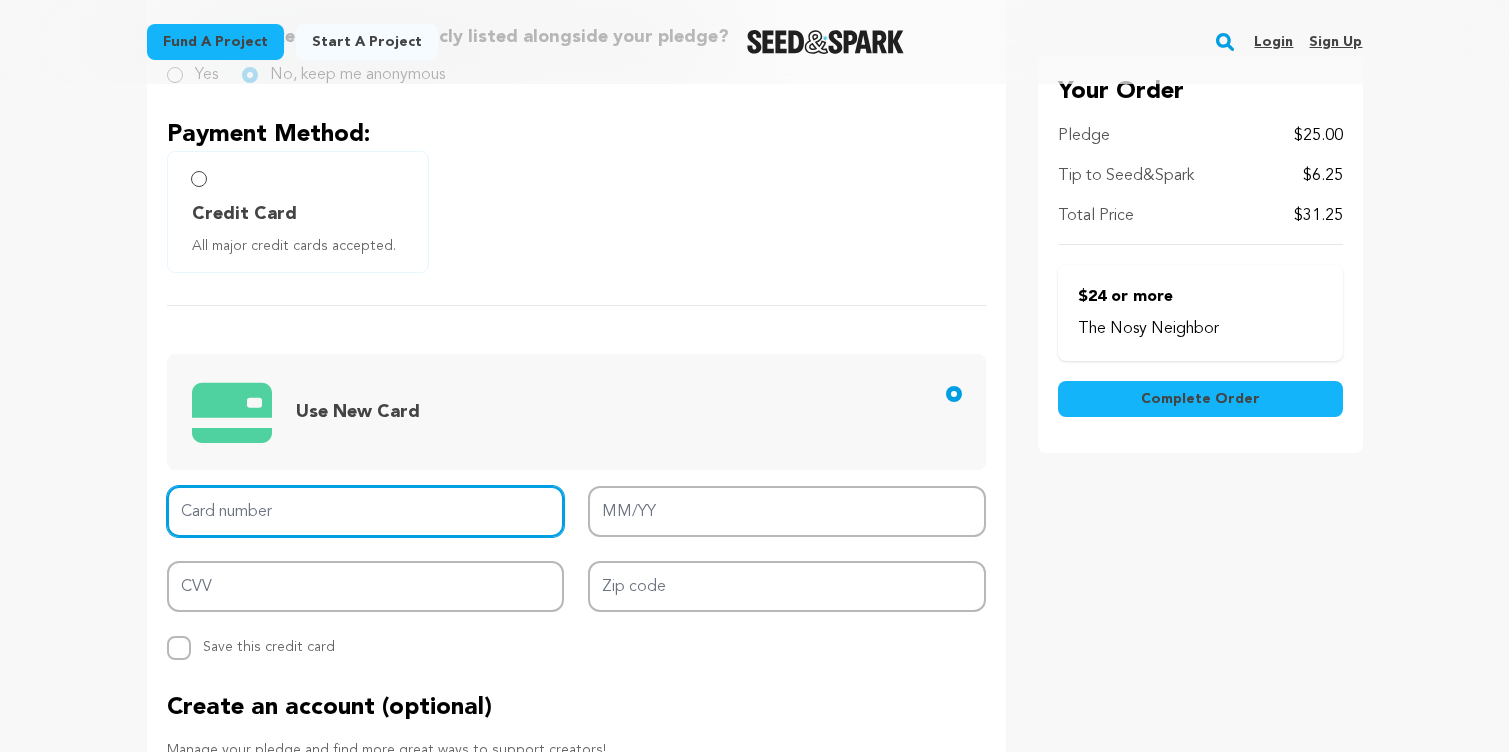 click on "Card number" at bounding box center (366, 511) 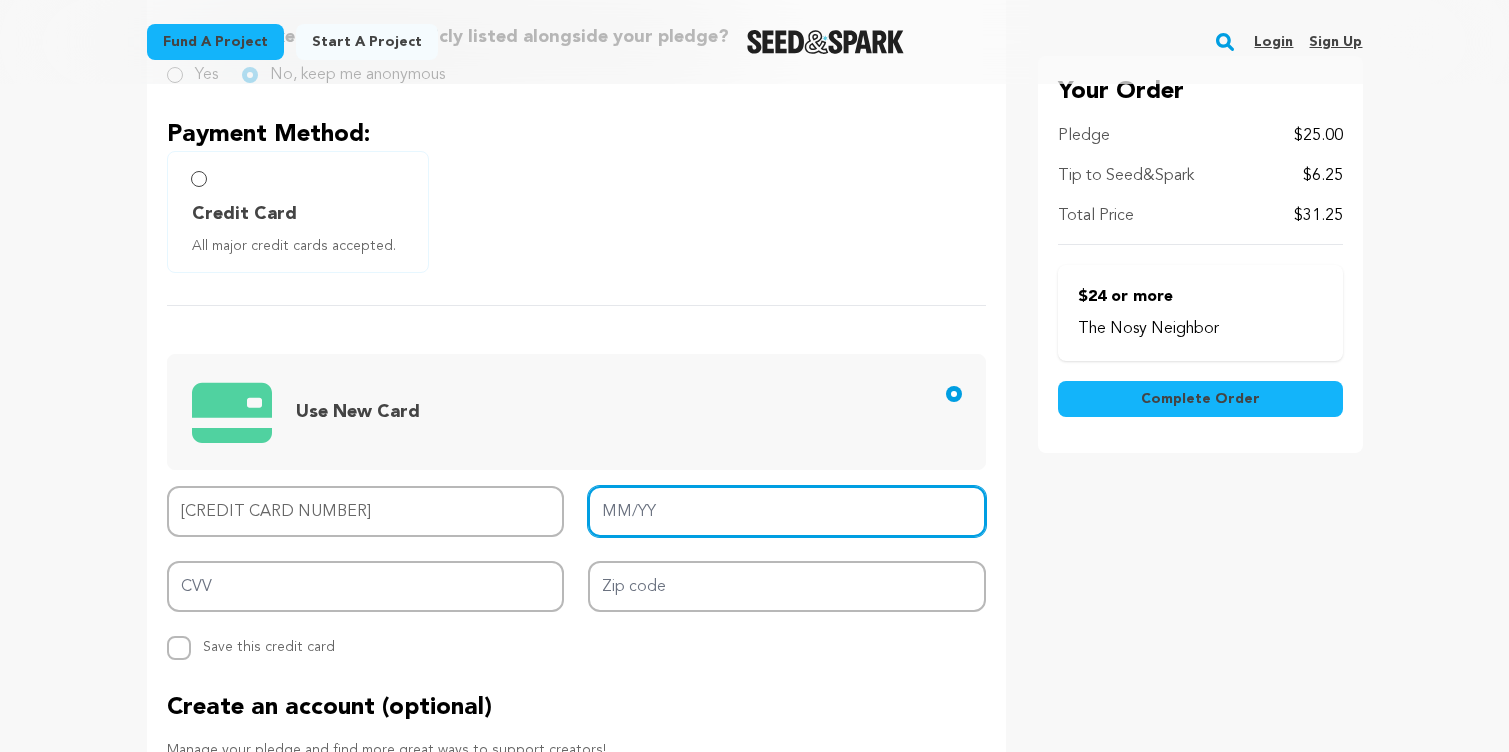 type on "10/26" 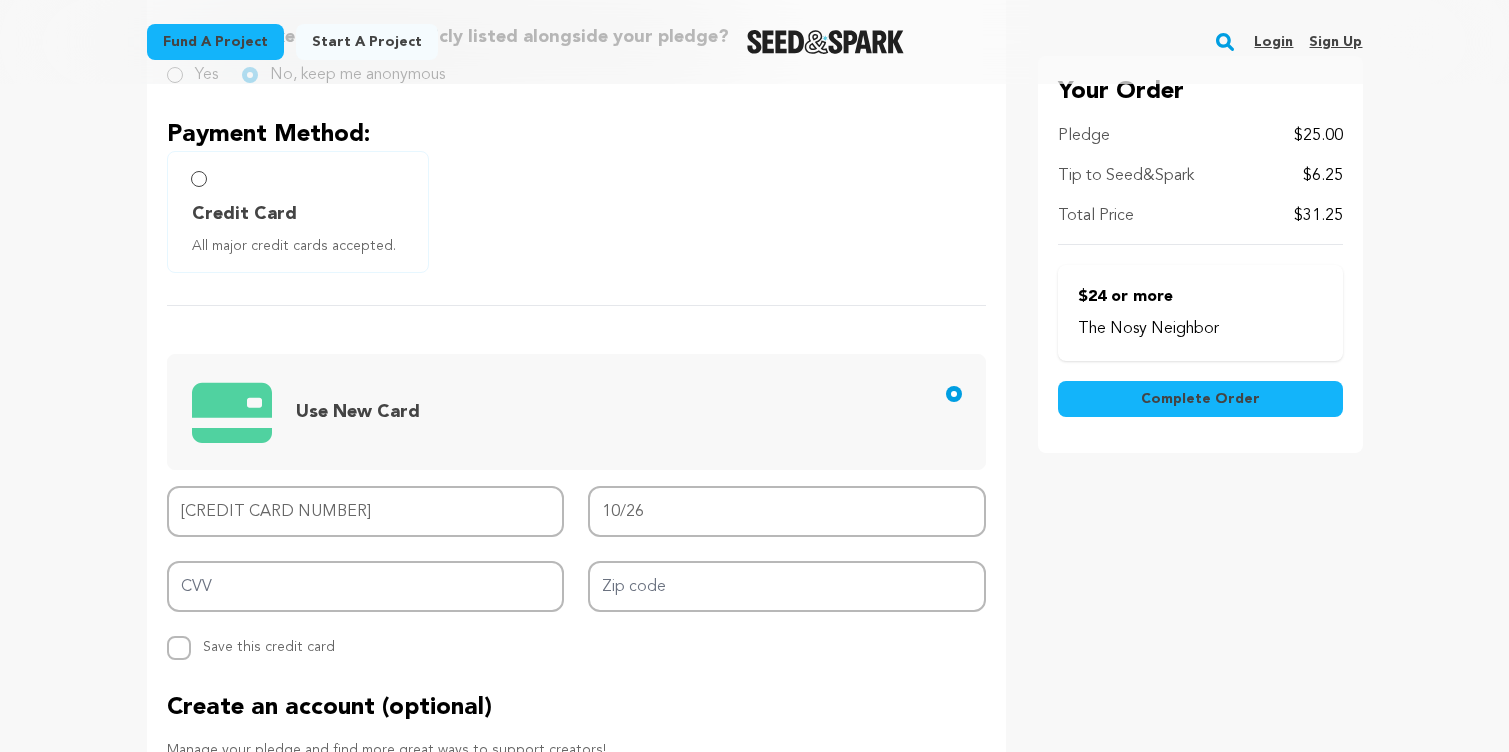 type on "5189 4101 2780 4006" 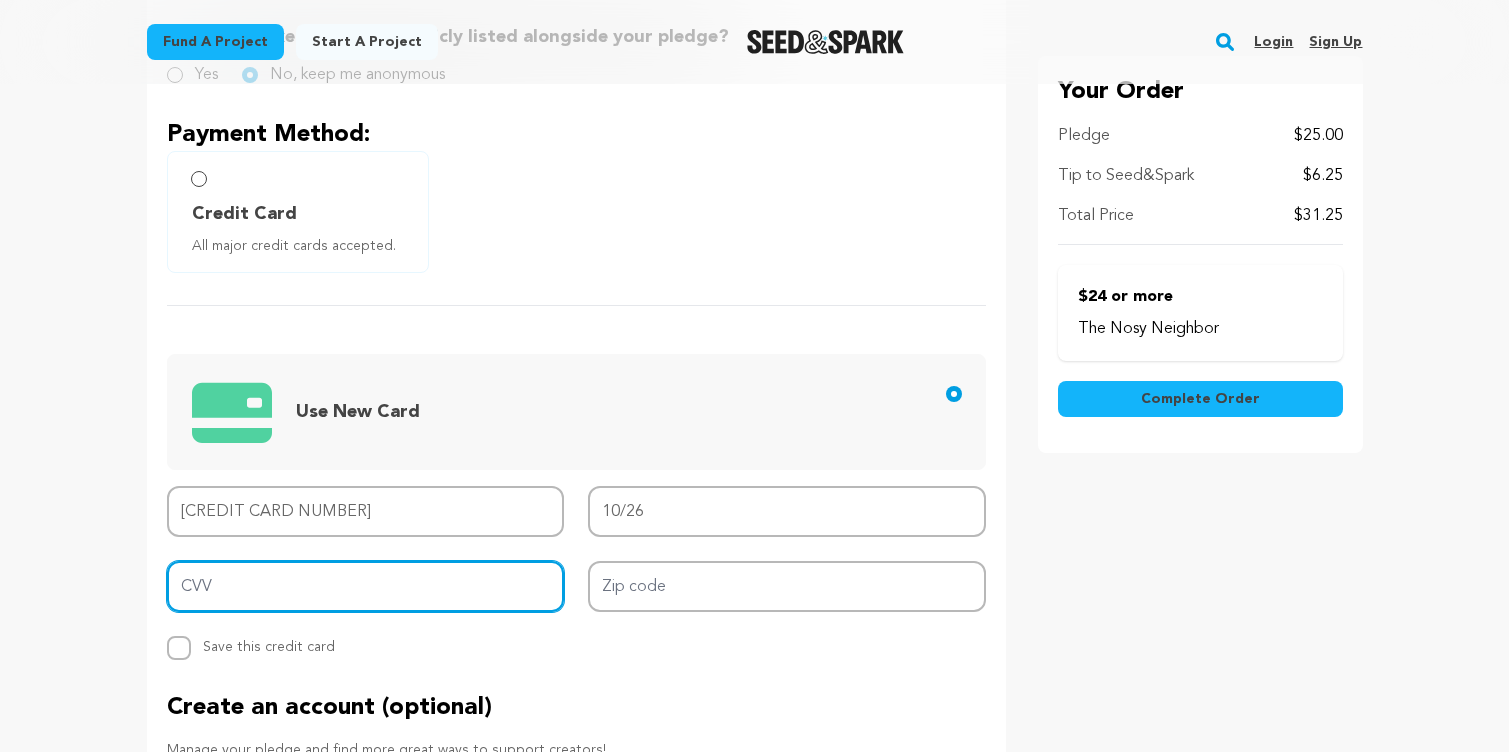 type on "061" 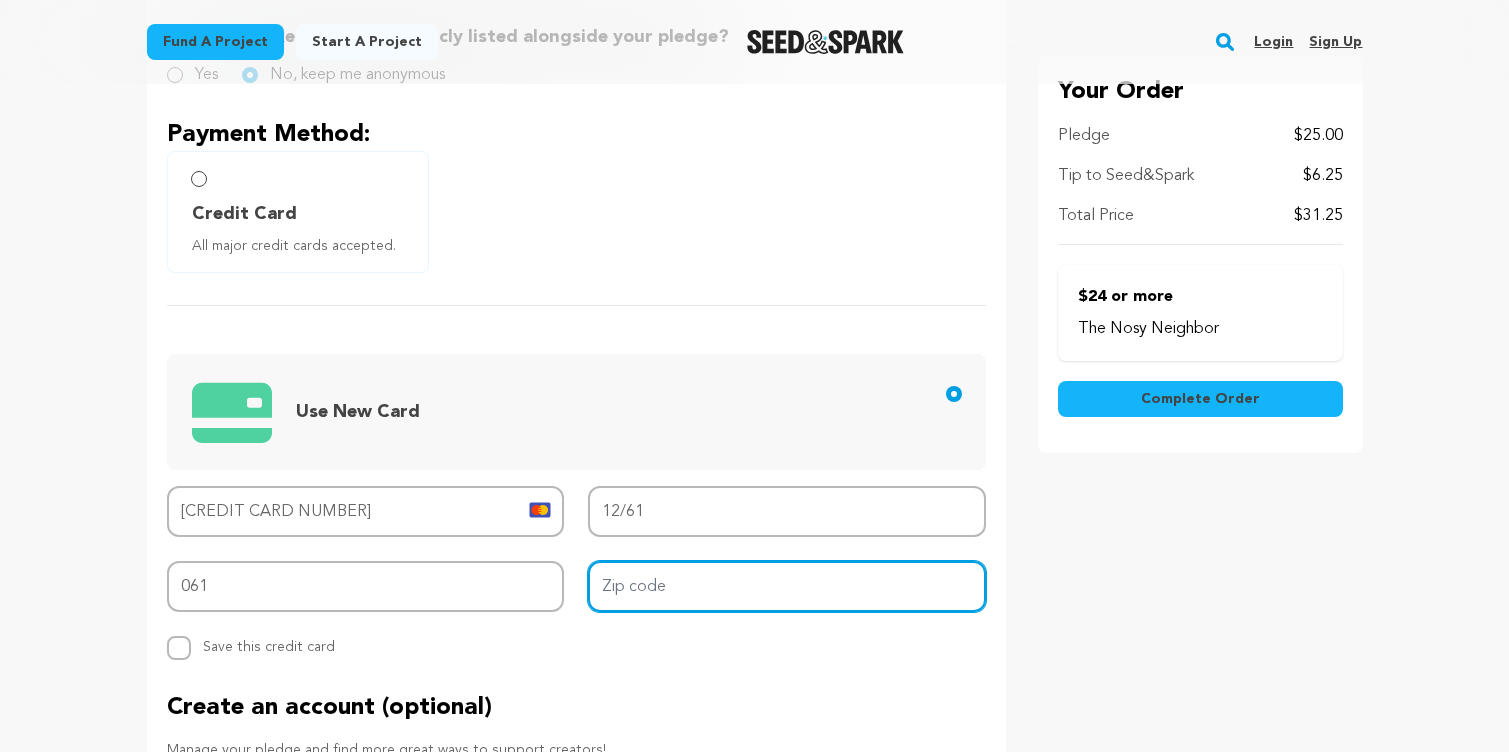 click on "Zip code" at bounding box center (787, 586) 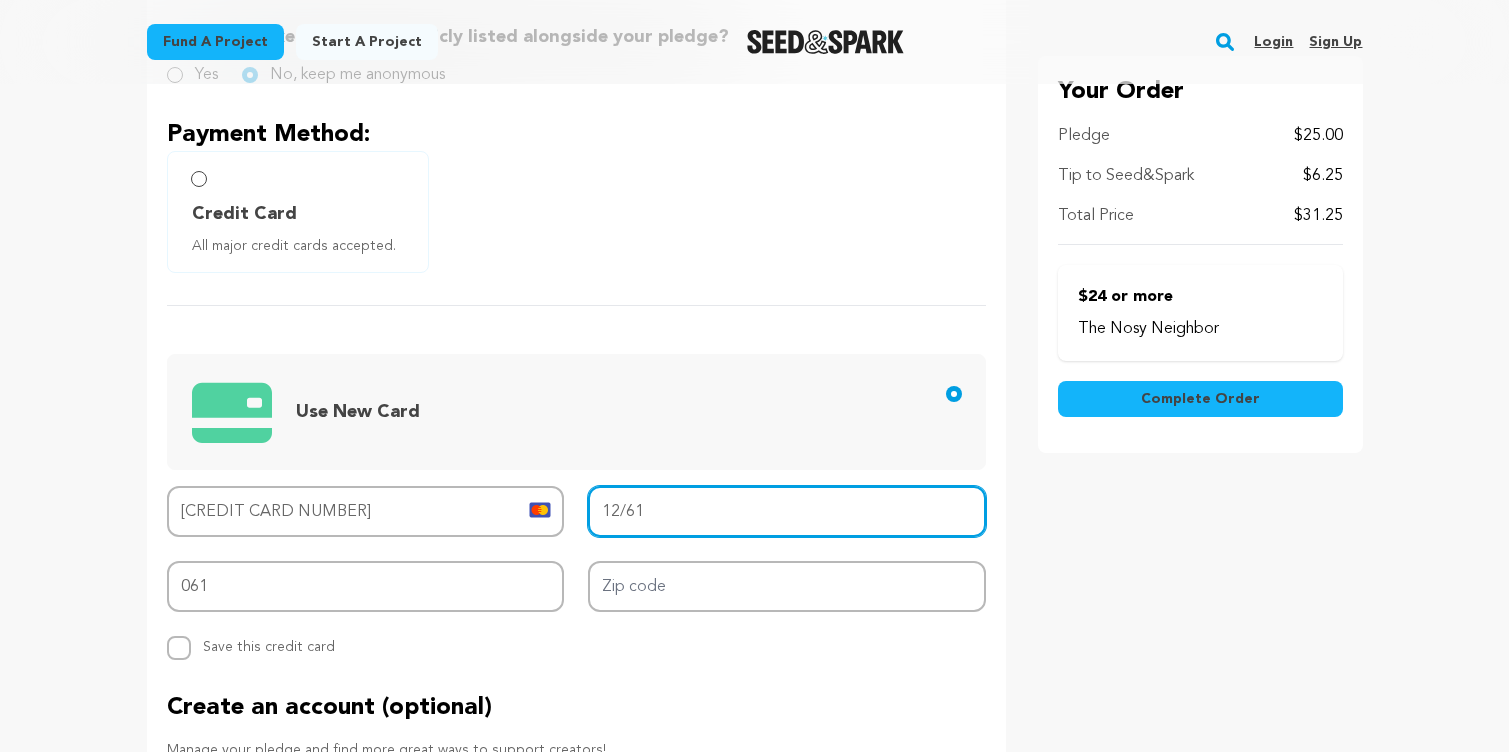 click on "12/61" at bounding box center [787, 511] 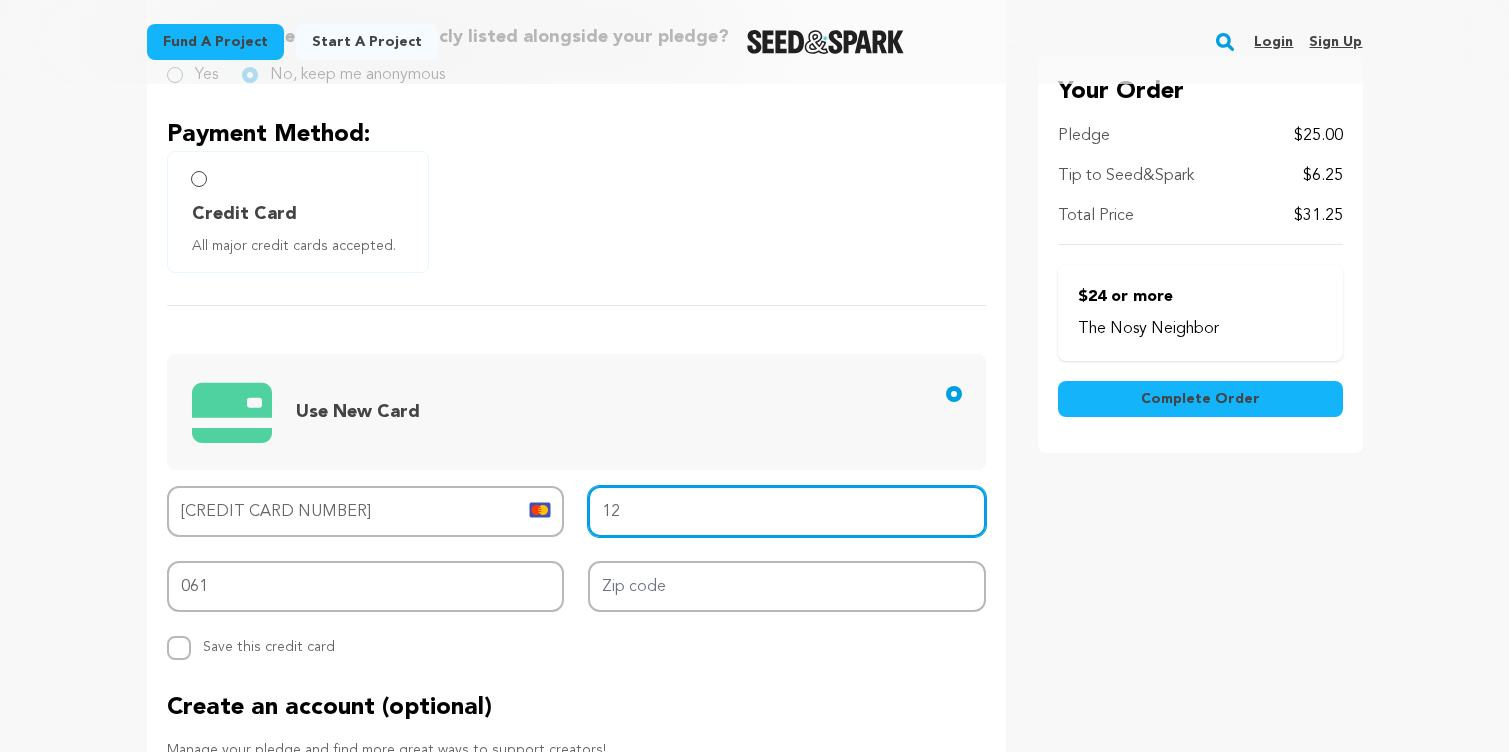 type on "1" 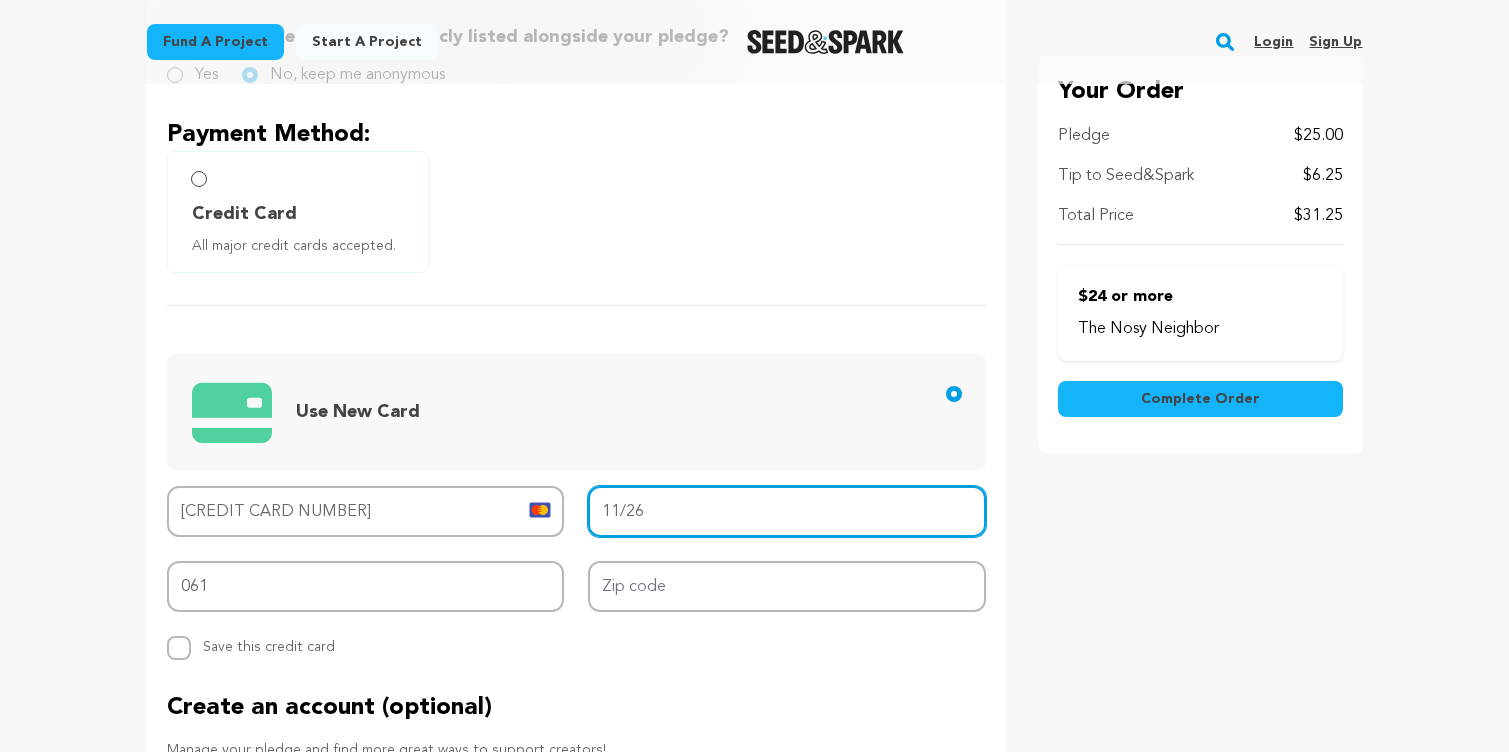 type on "11/26" 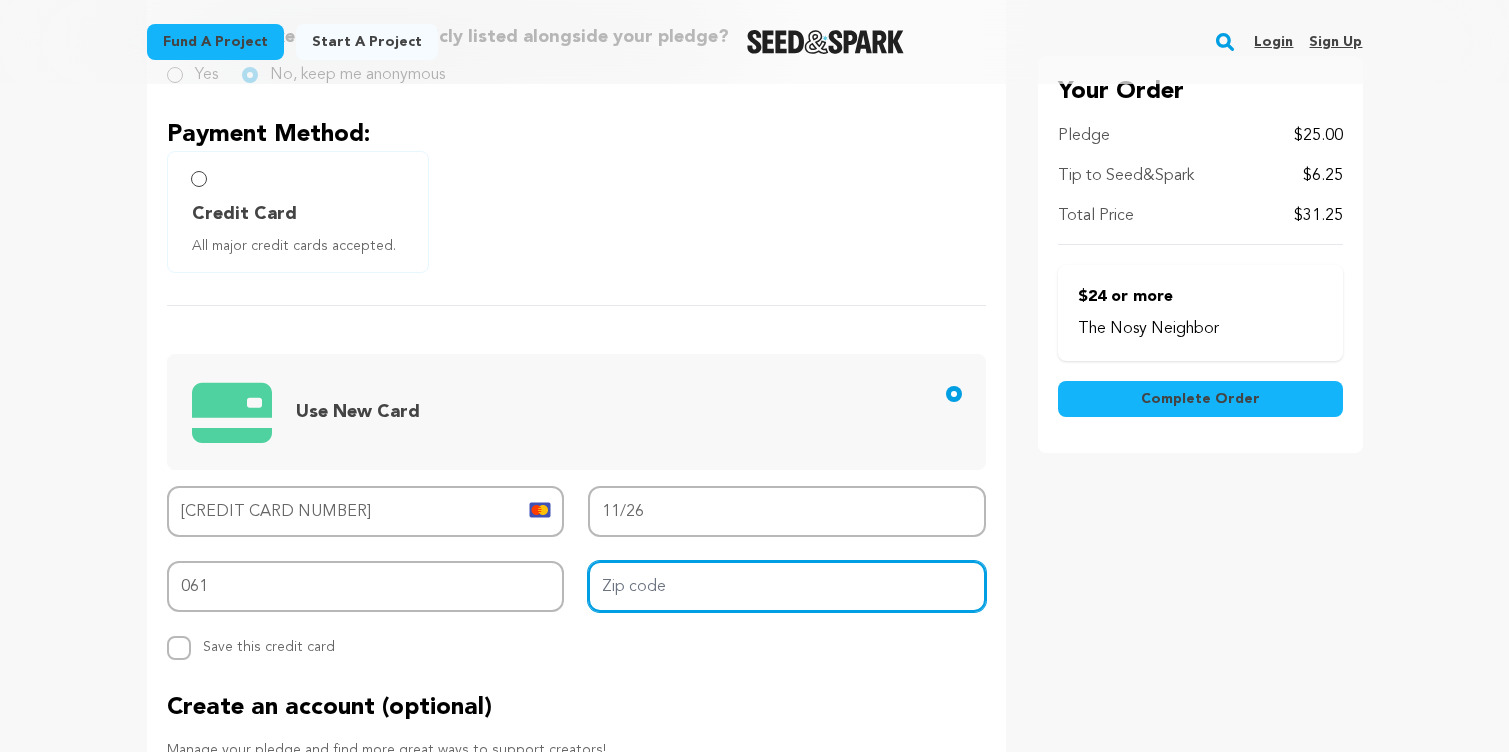 click on "Zip code" at bounding box center [787, 586] 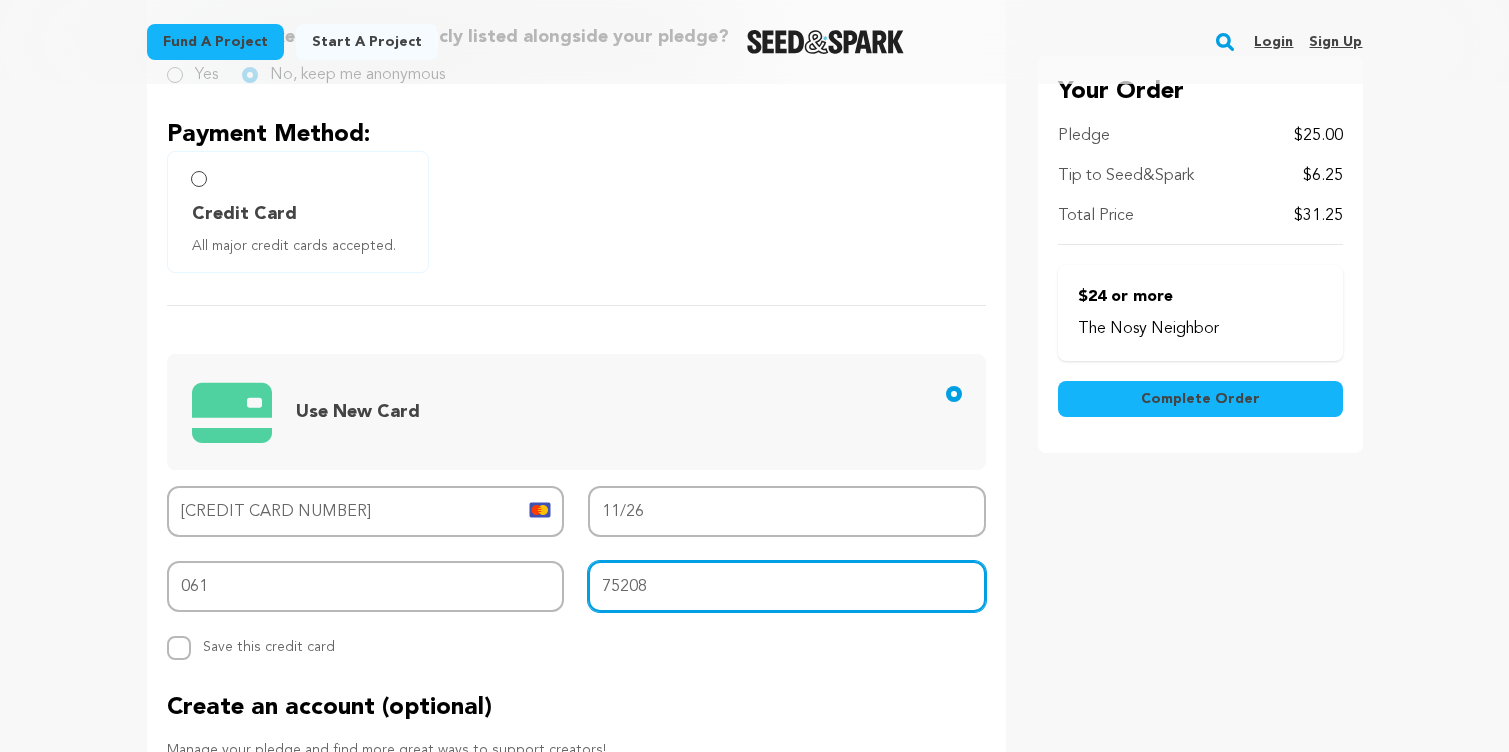 type on "75208" 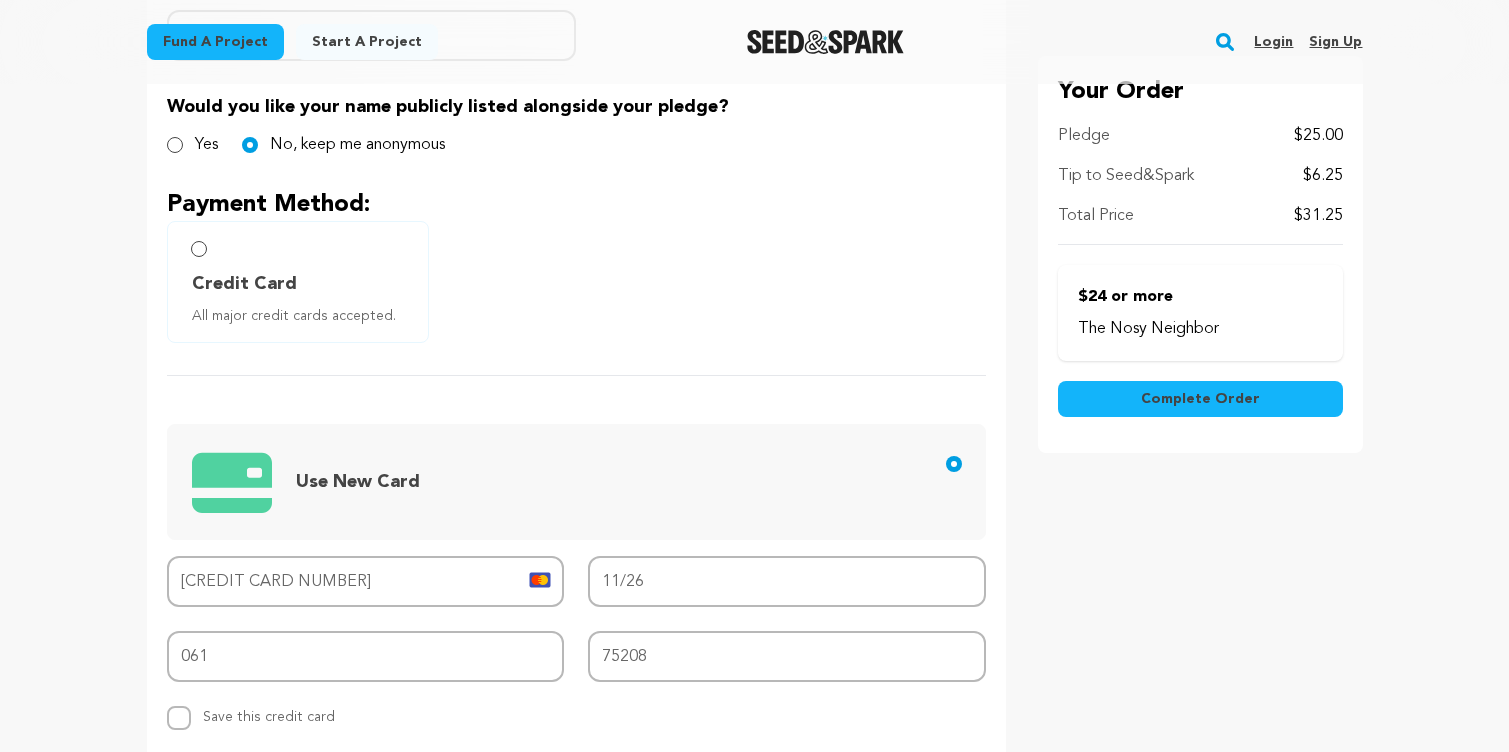 scroll, scrollTop: 622, scrollLeft: 0, axis: vertical 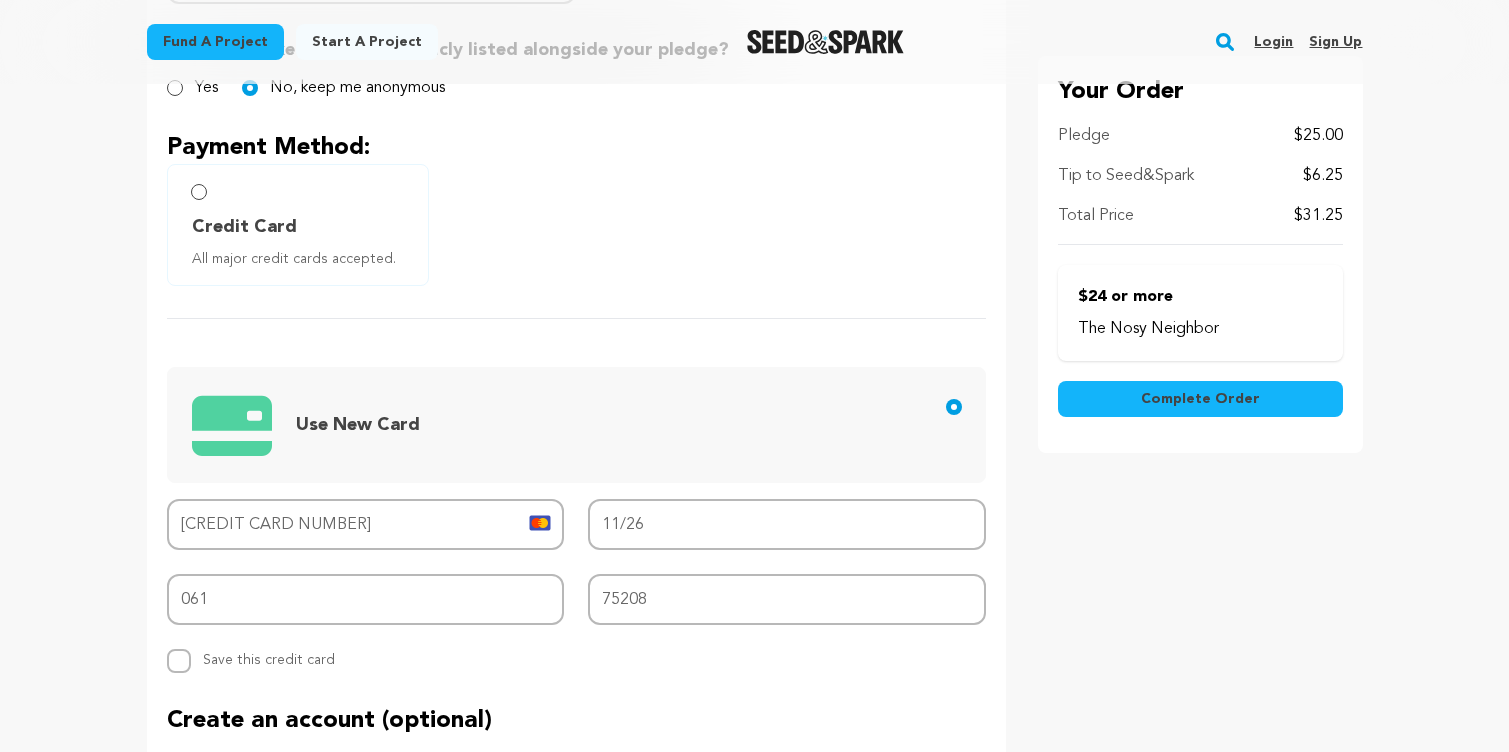 click on "Credit Card
All major credit cards accepted." at bounding box center (199, 192) 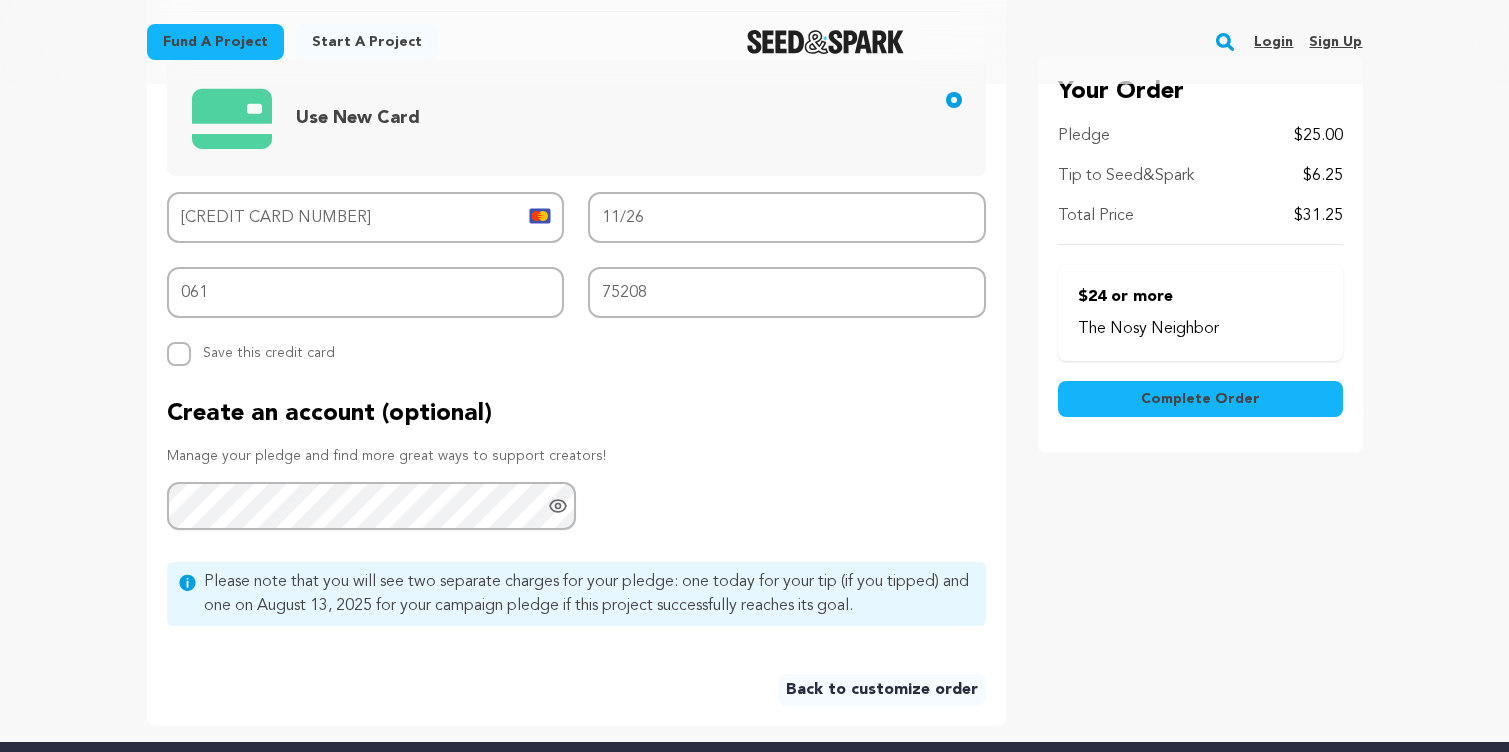 scroll, scrollTop: 929, scrollLeft: 0, axis: vertical 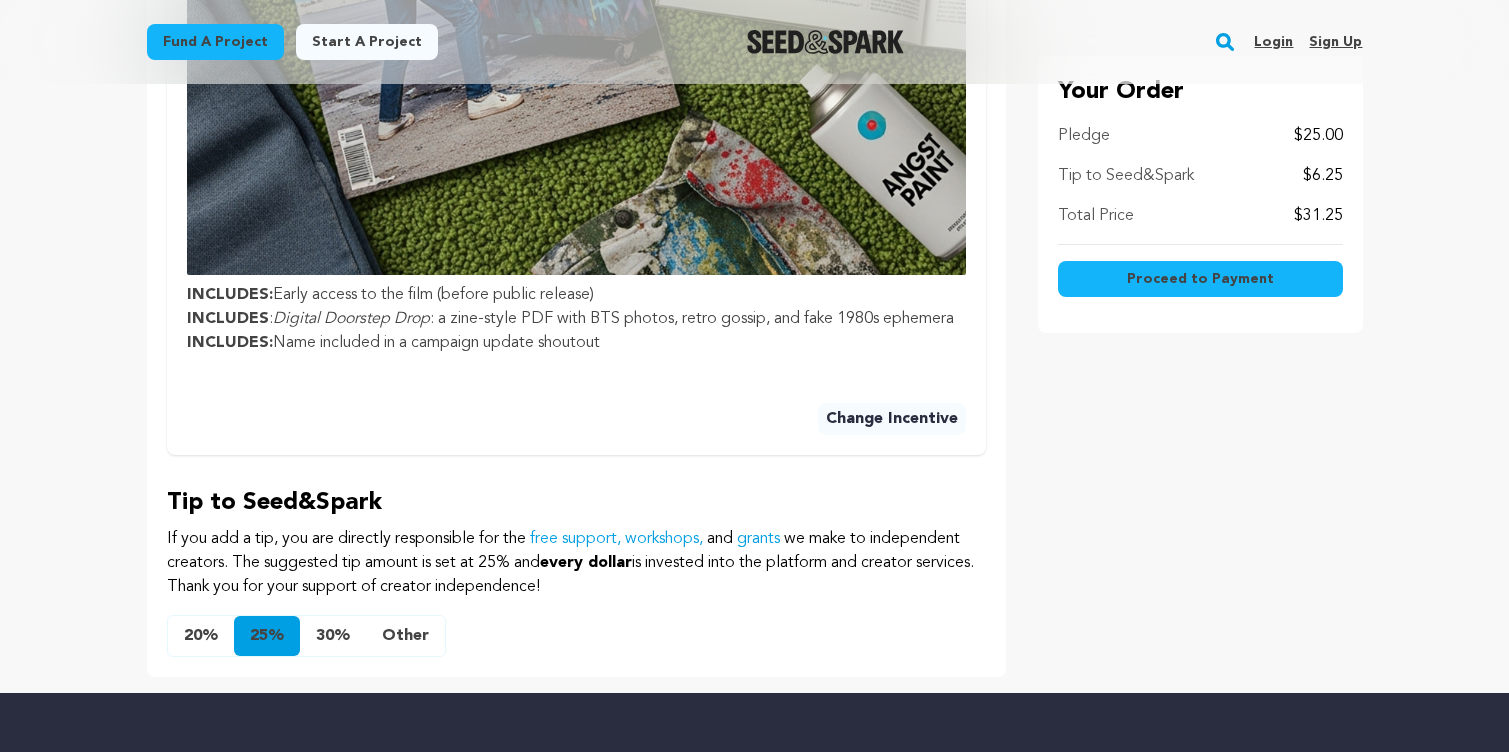 click on "Other" at bounding box center (405, 636) 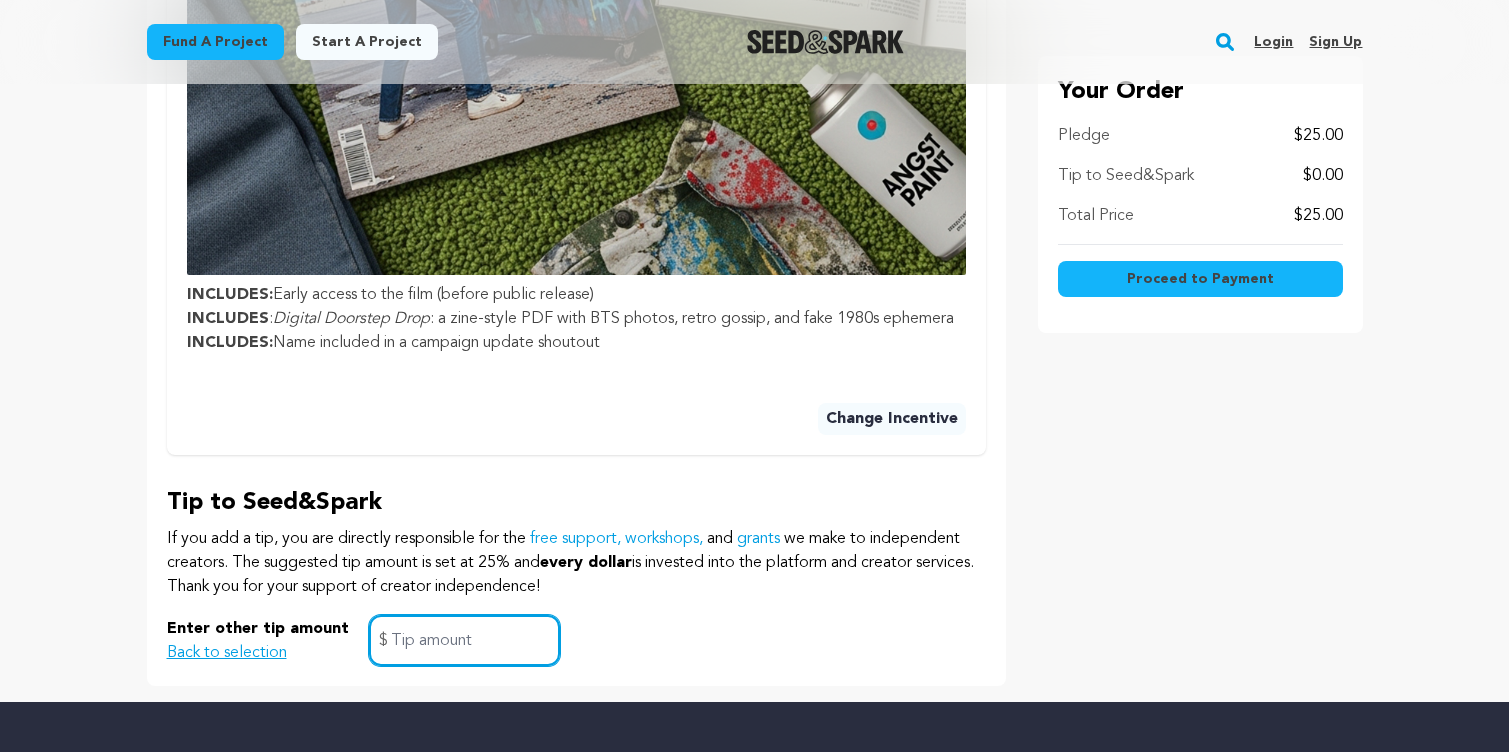 click at bounding box center [464, 640] 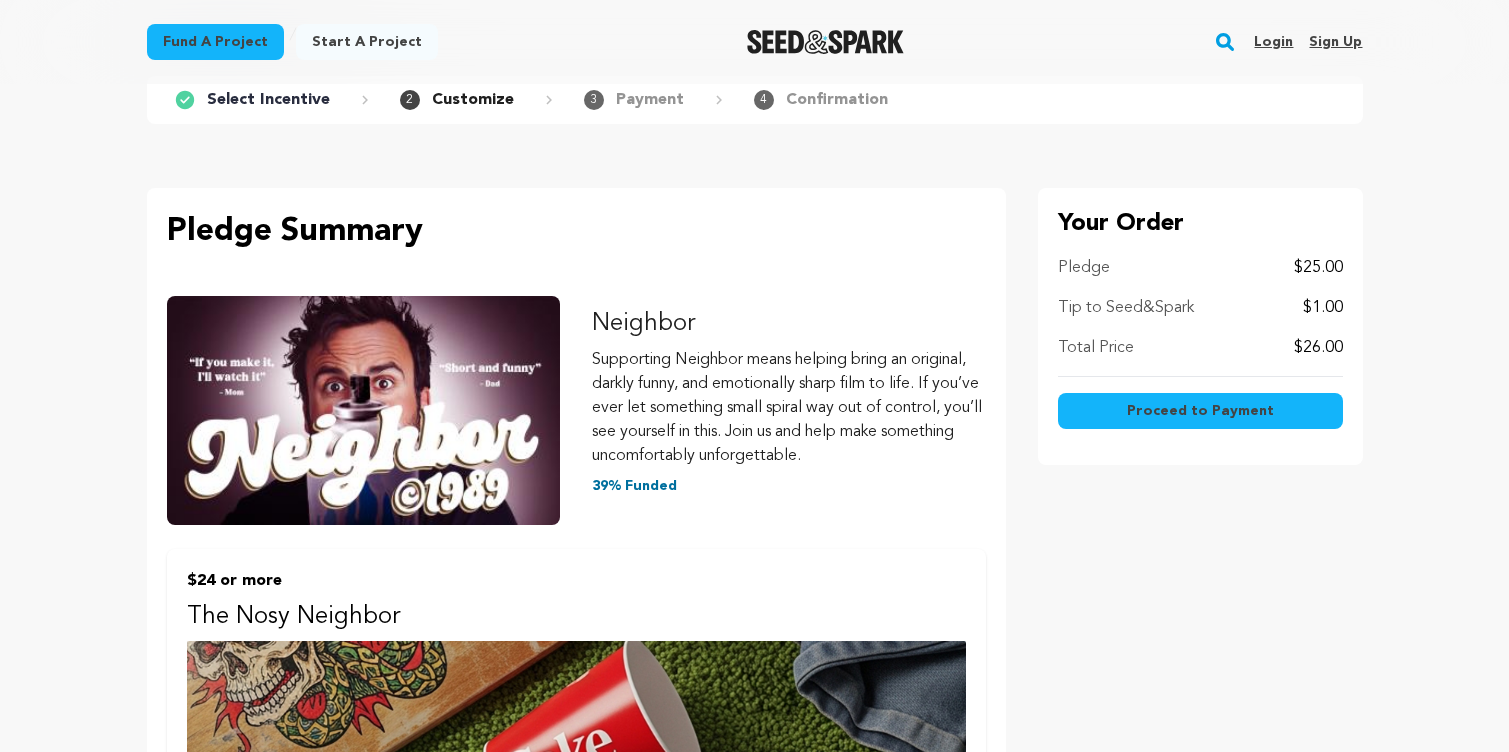 scroll, scrollTop: 3, scrollLeft: 0, axis: vertical 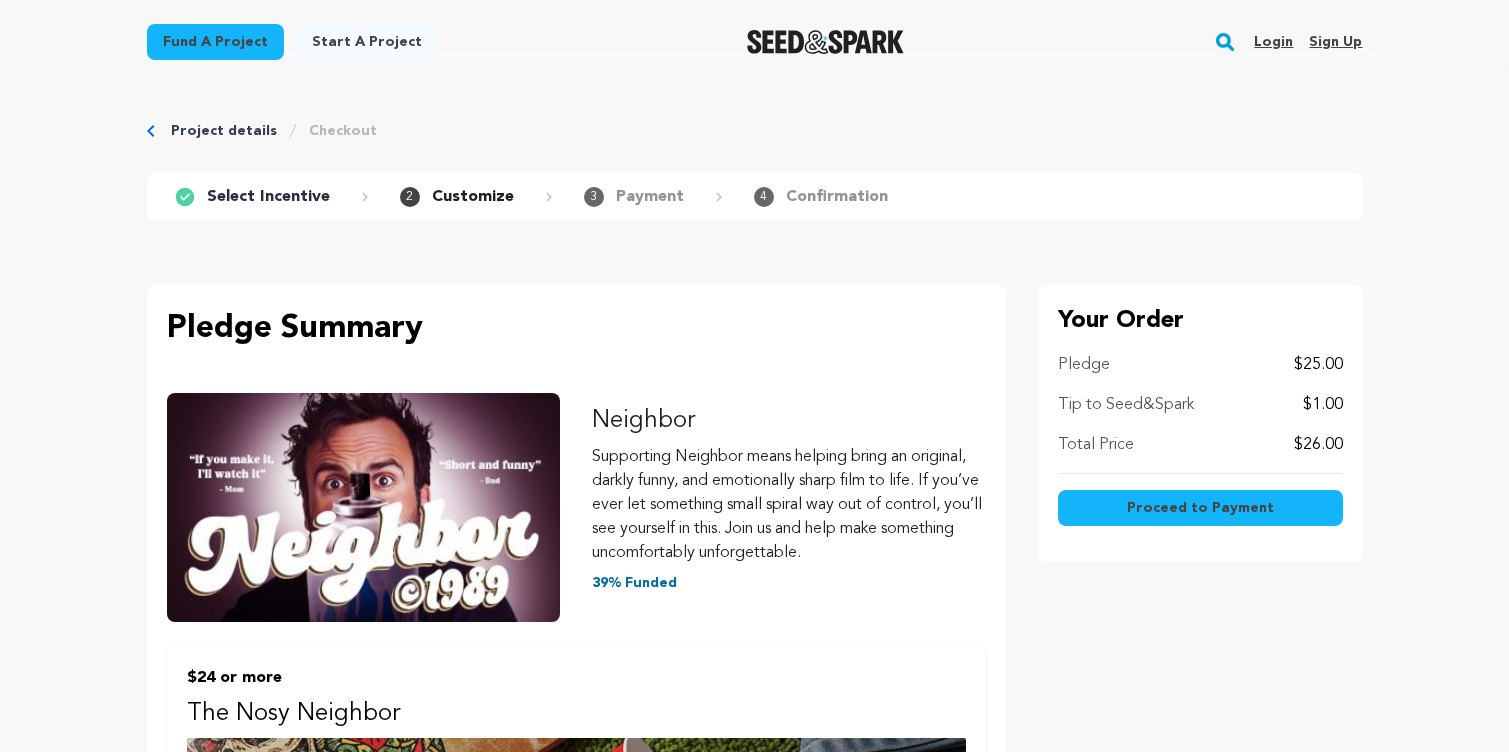 type on "1.00" 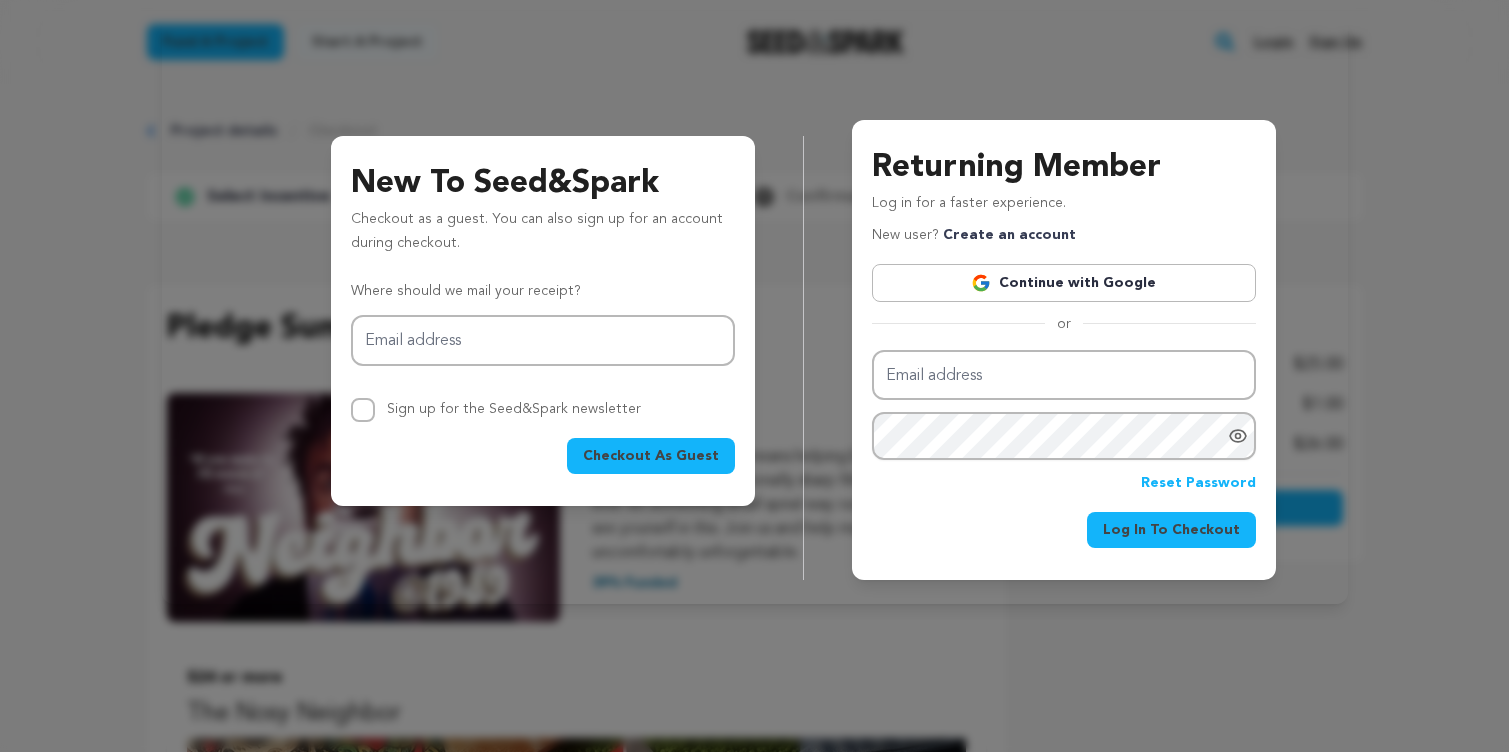 click on "New To Seed&Spark
Checkout as a guest. You can also sign up for an account during checkout.
Where should we mail your receipt?
Email address
Sign up for the Seed&Spark newsletter
Checkout As Guest" at bounding box center (543, 321) 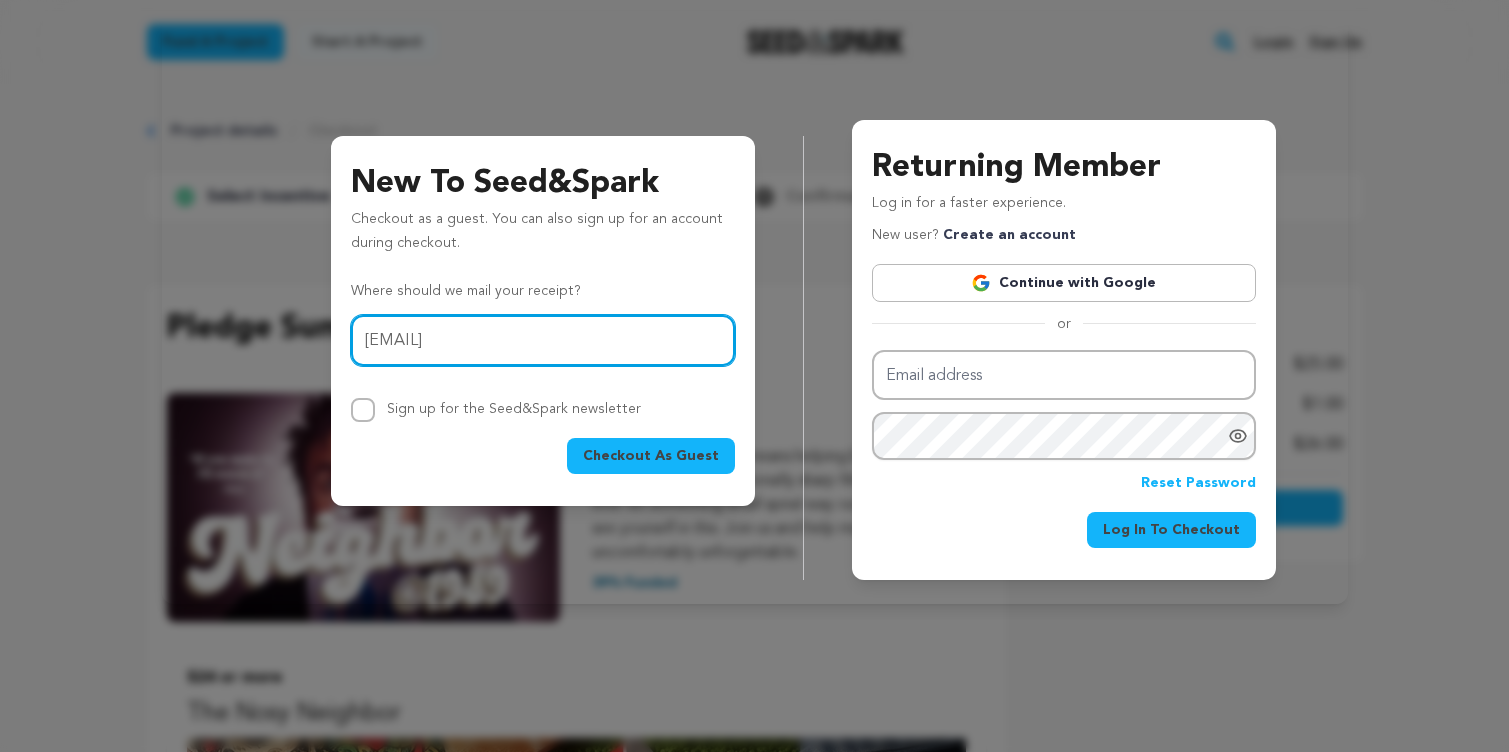 type on "ann.vorlicky@gmail.com" 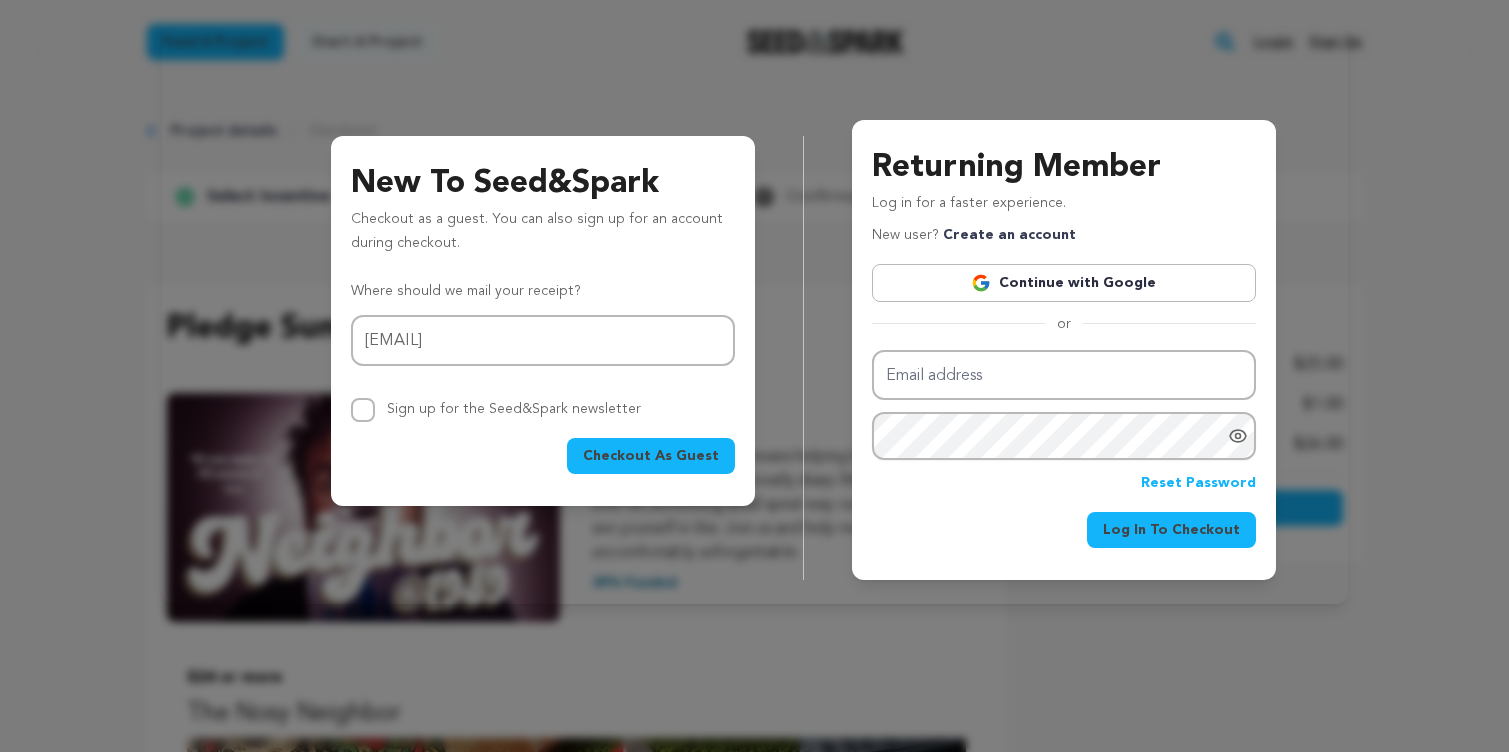 click on "Checkout As Guest" at bounding box center (651, 456) 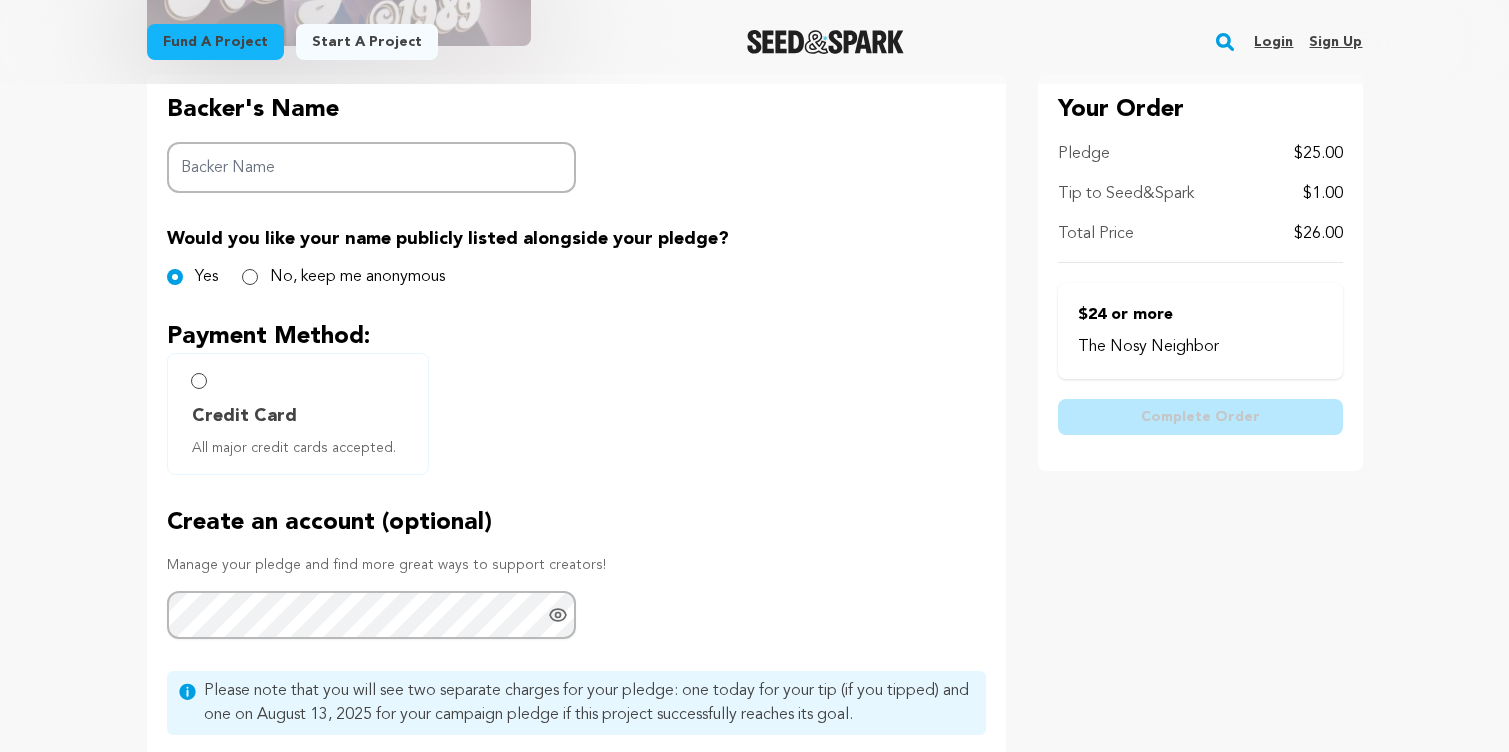 scroll, scrollTop: 555, scrollLeft: 0, axis: vertical 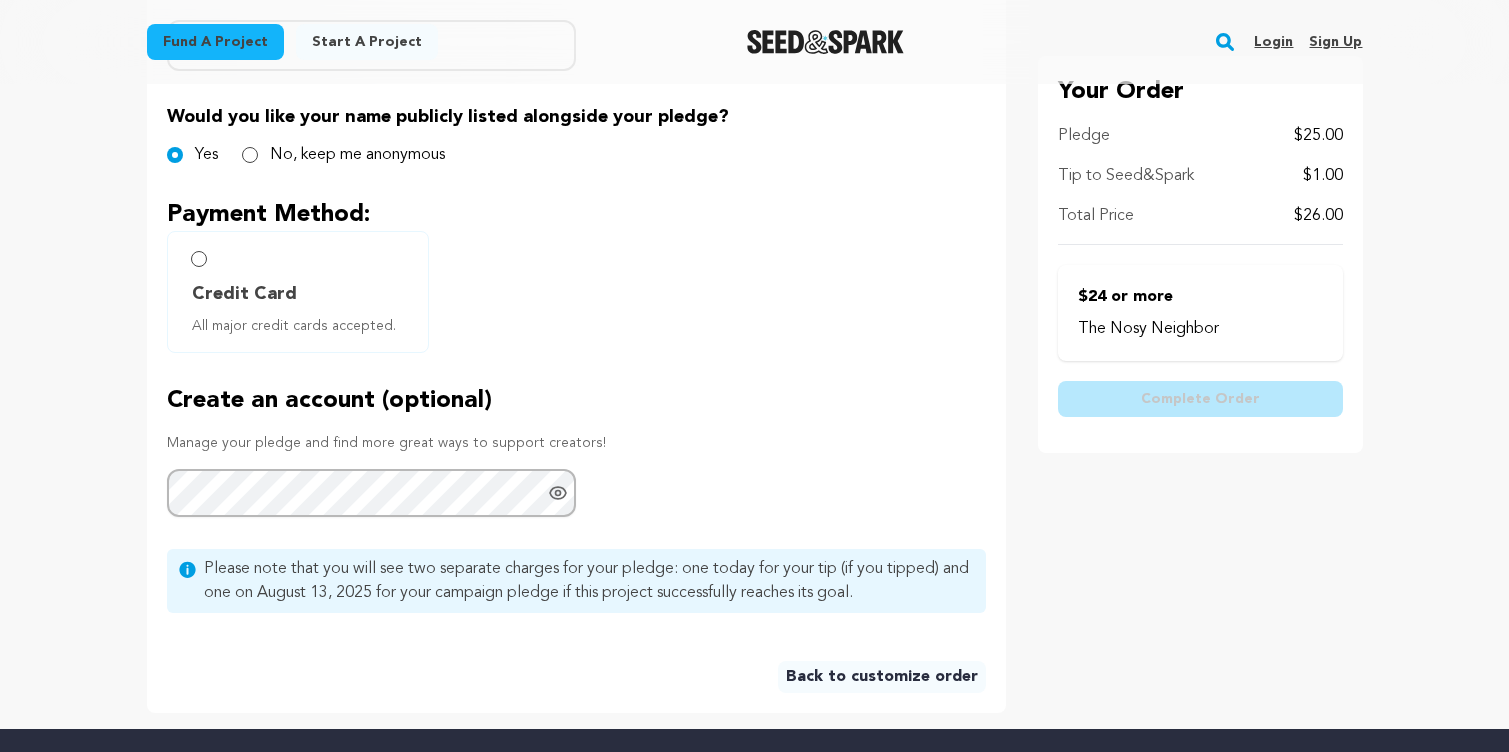 click on "Credit Card
All major credit cards accepted." at bounding box center [199, 259] 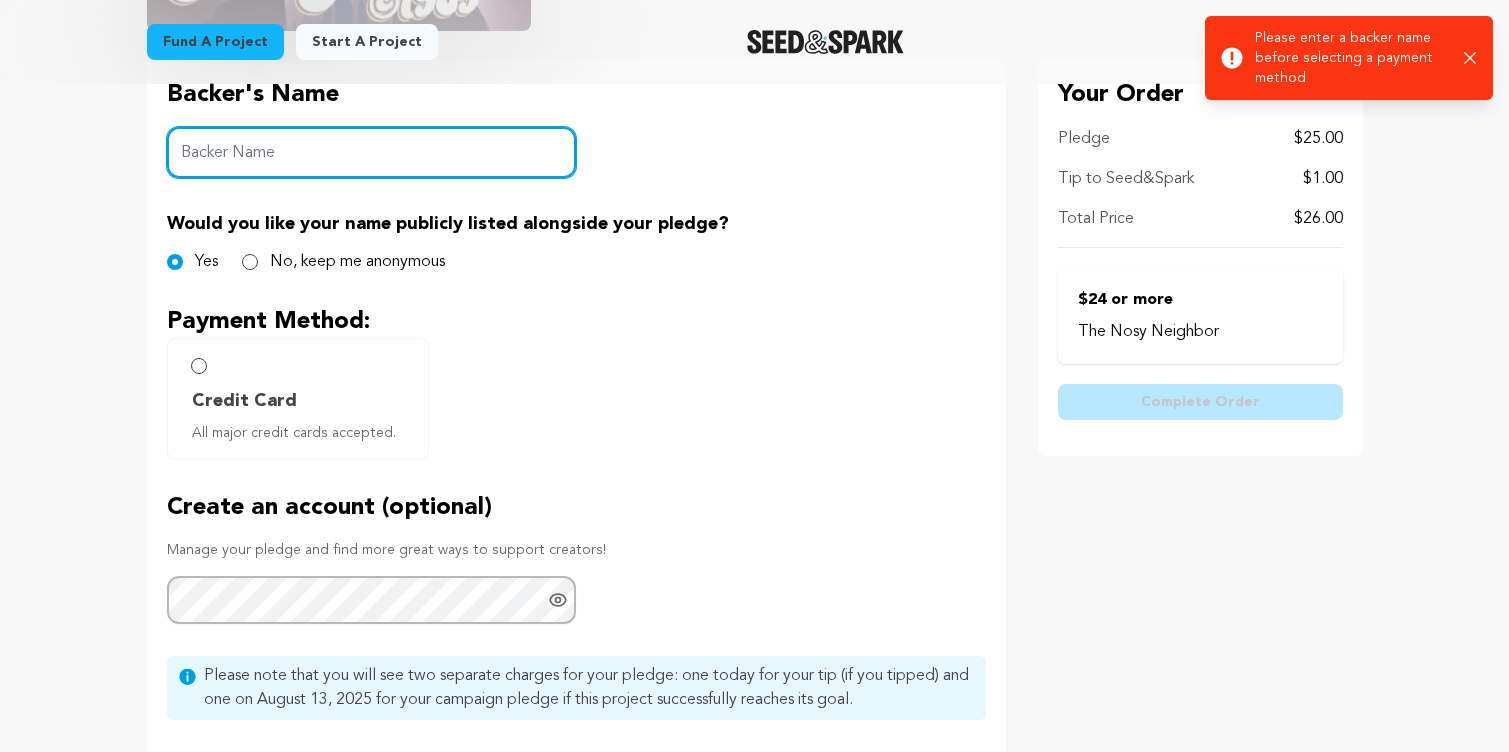 scroll, scrollTop: 446, scrollLeft: 0, axis: vertical 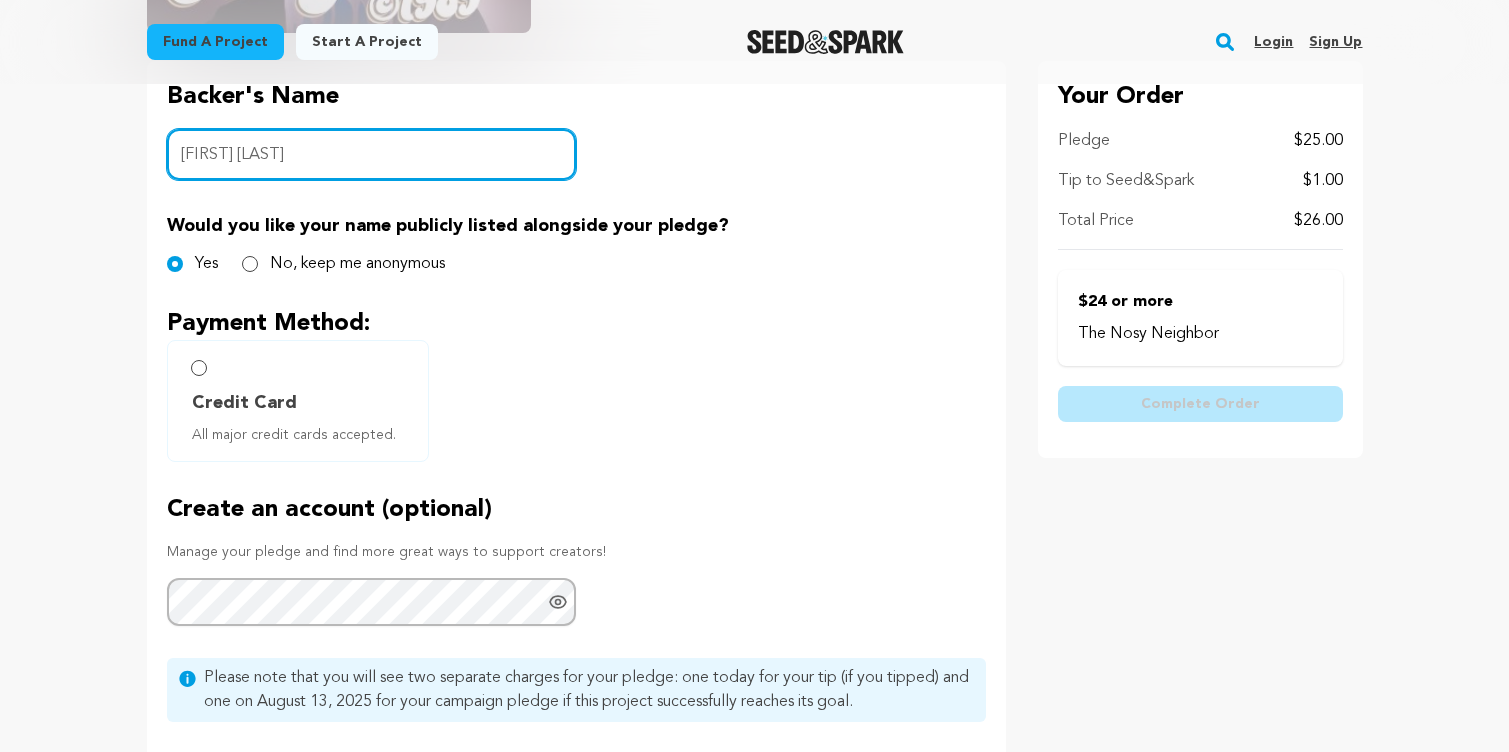 type on "[FIRST] [LAST]" 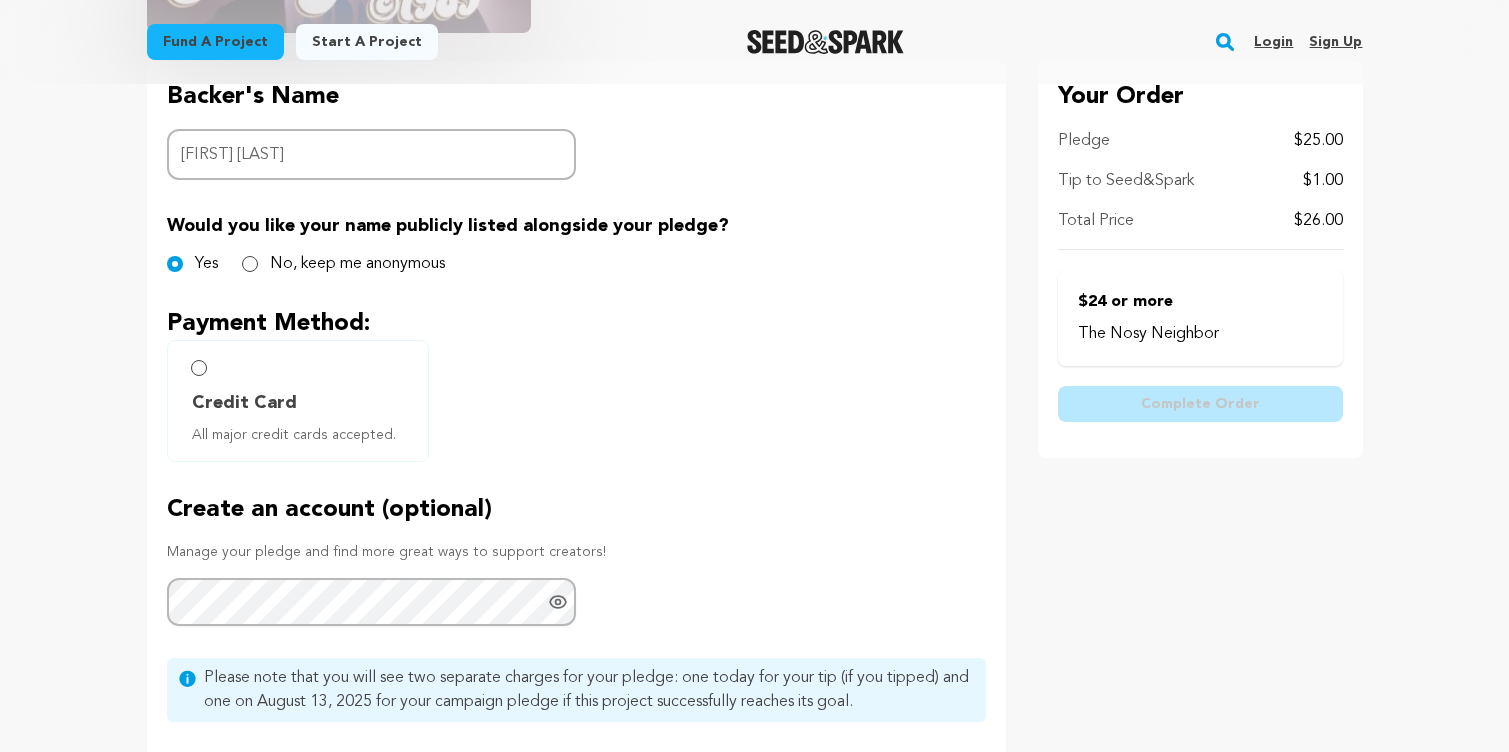 click on "No, keep me anonymous" at bounding box center (250, 264) 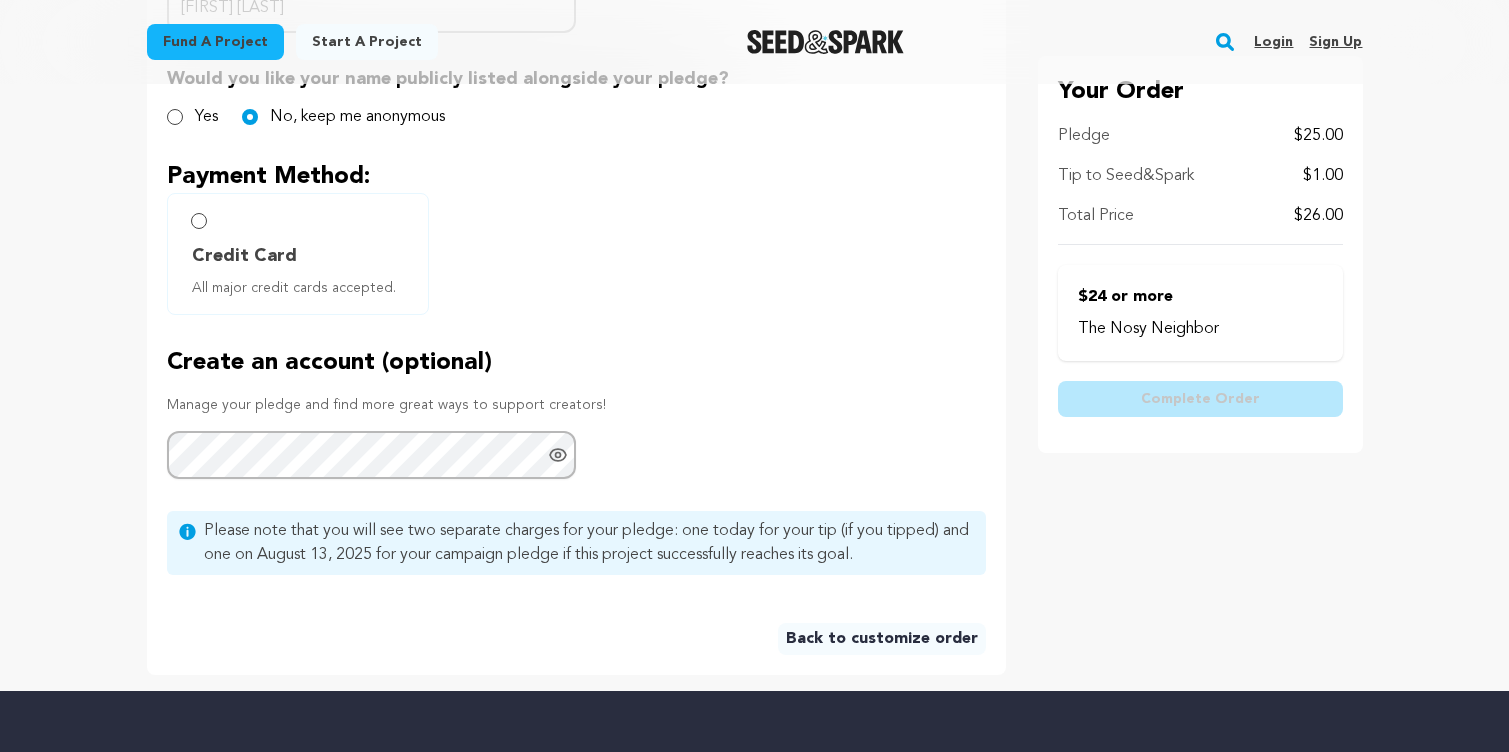 scroll, scrollTop: 535, scrollLeft: 0, axis: vertical 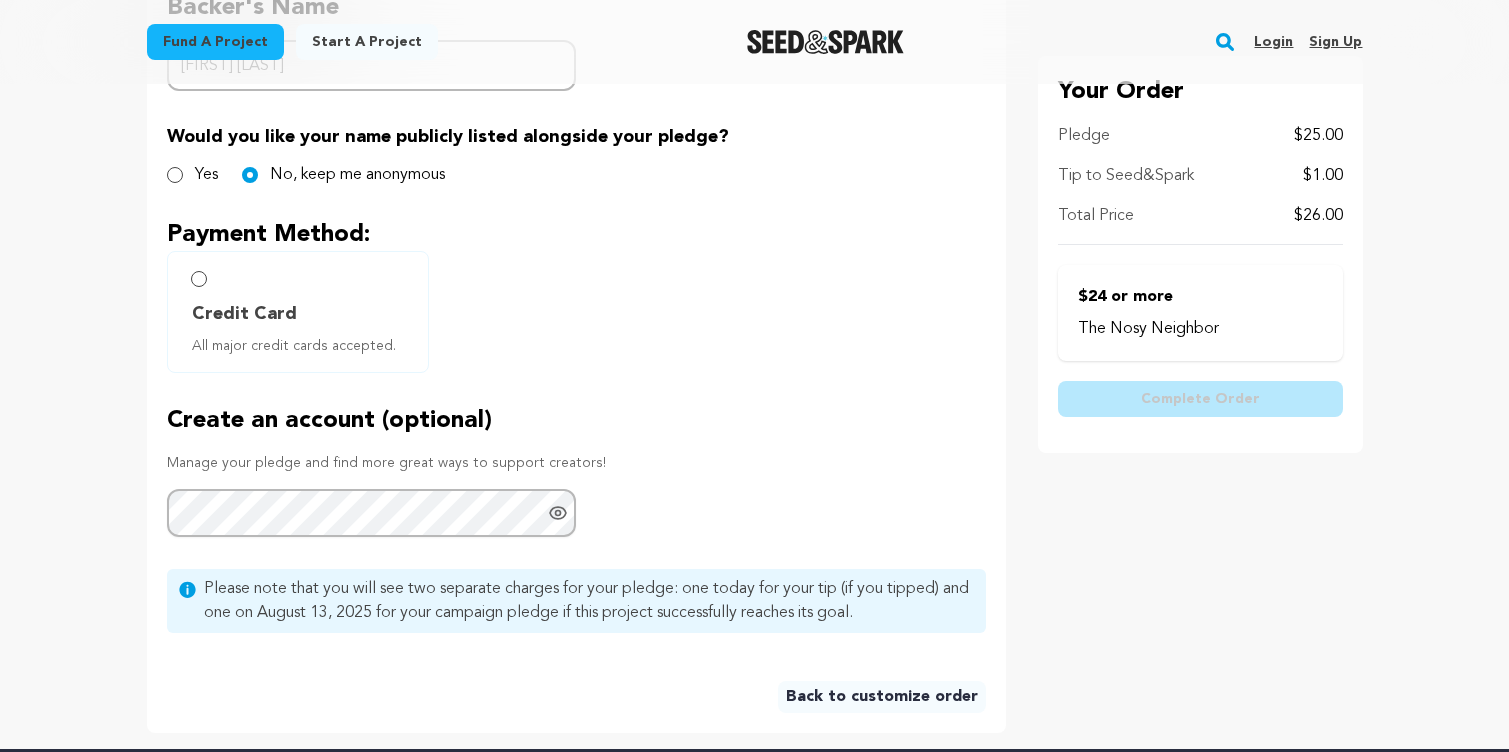 click on "Credit Card
All major credit cards accepted." at bounding box center (199, 279) 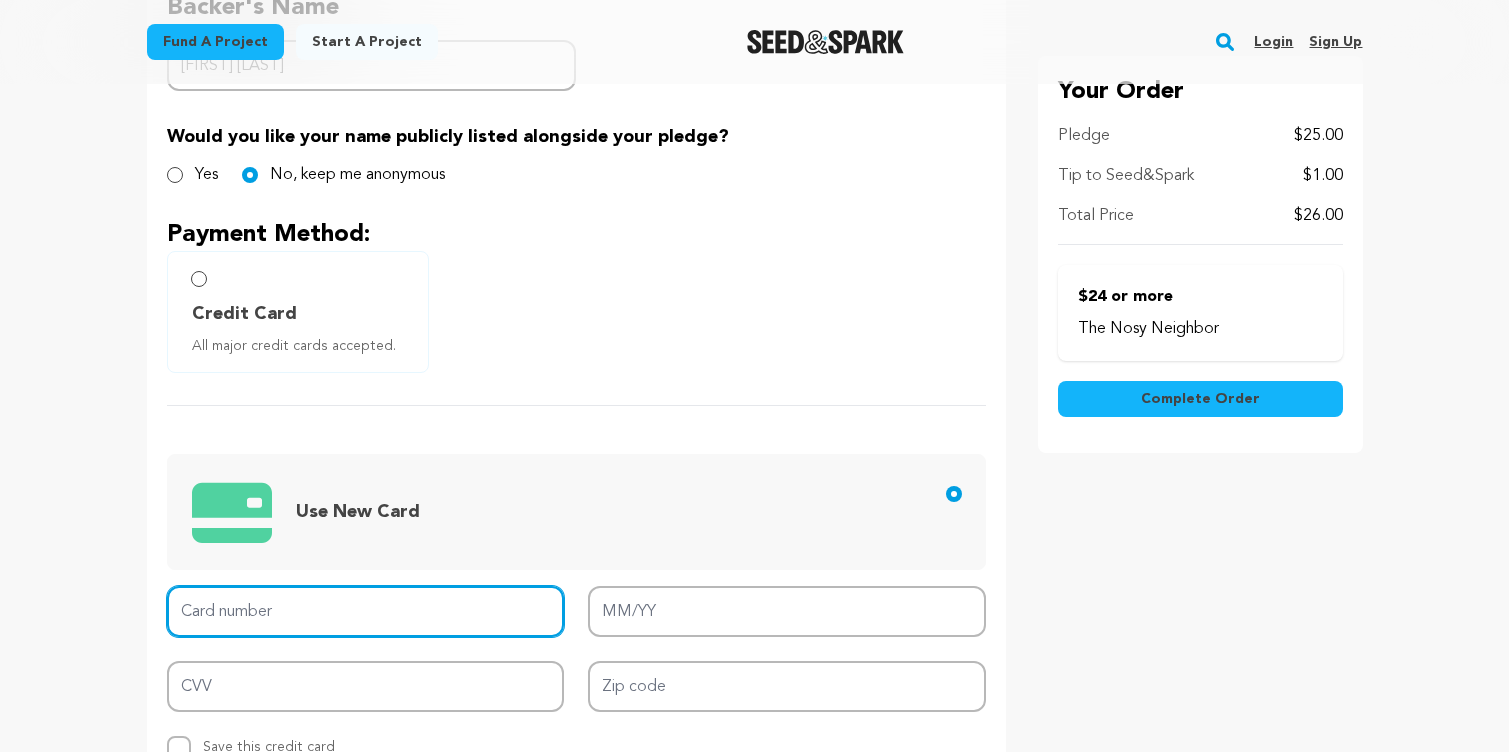 click on "Card number" at bounding box center (366, 611) 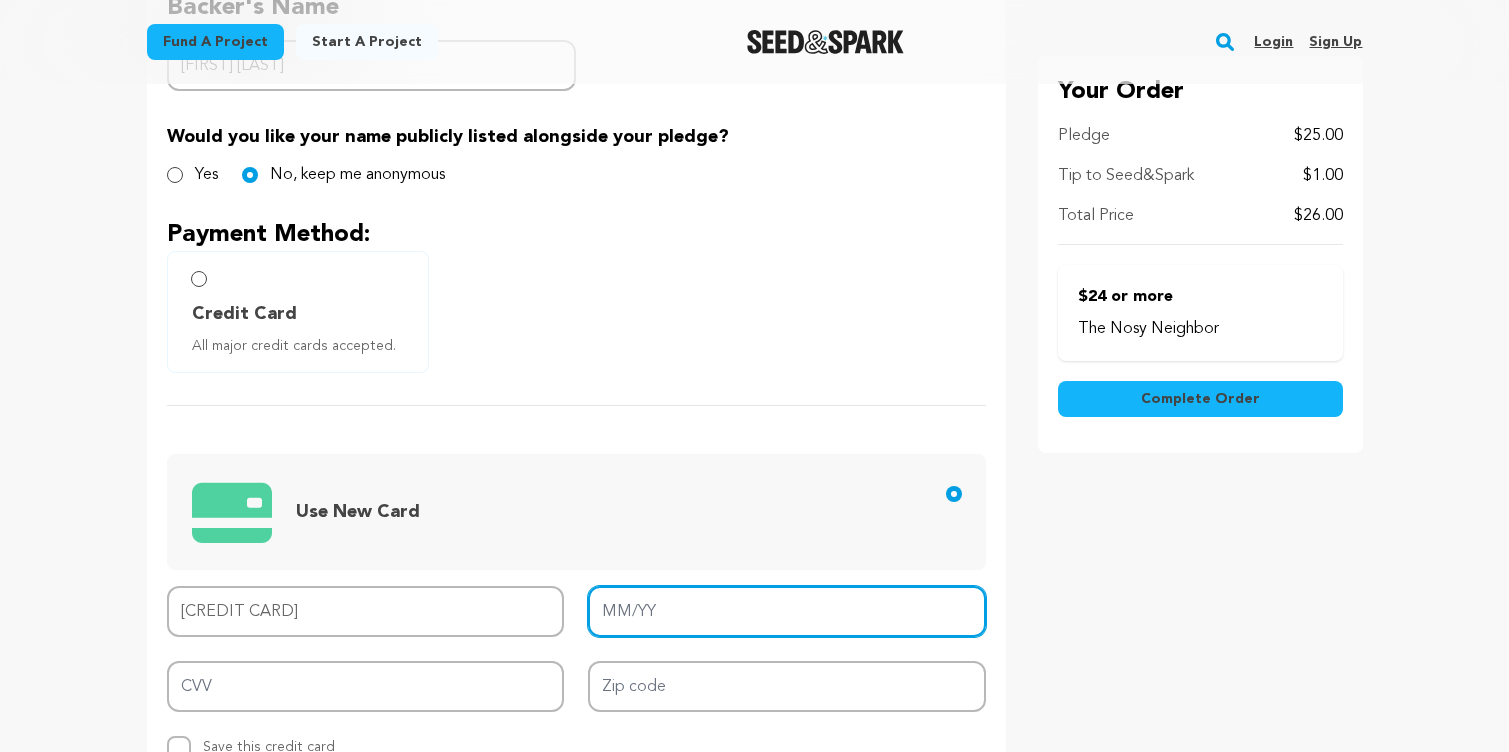 type on "10/26" 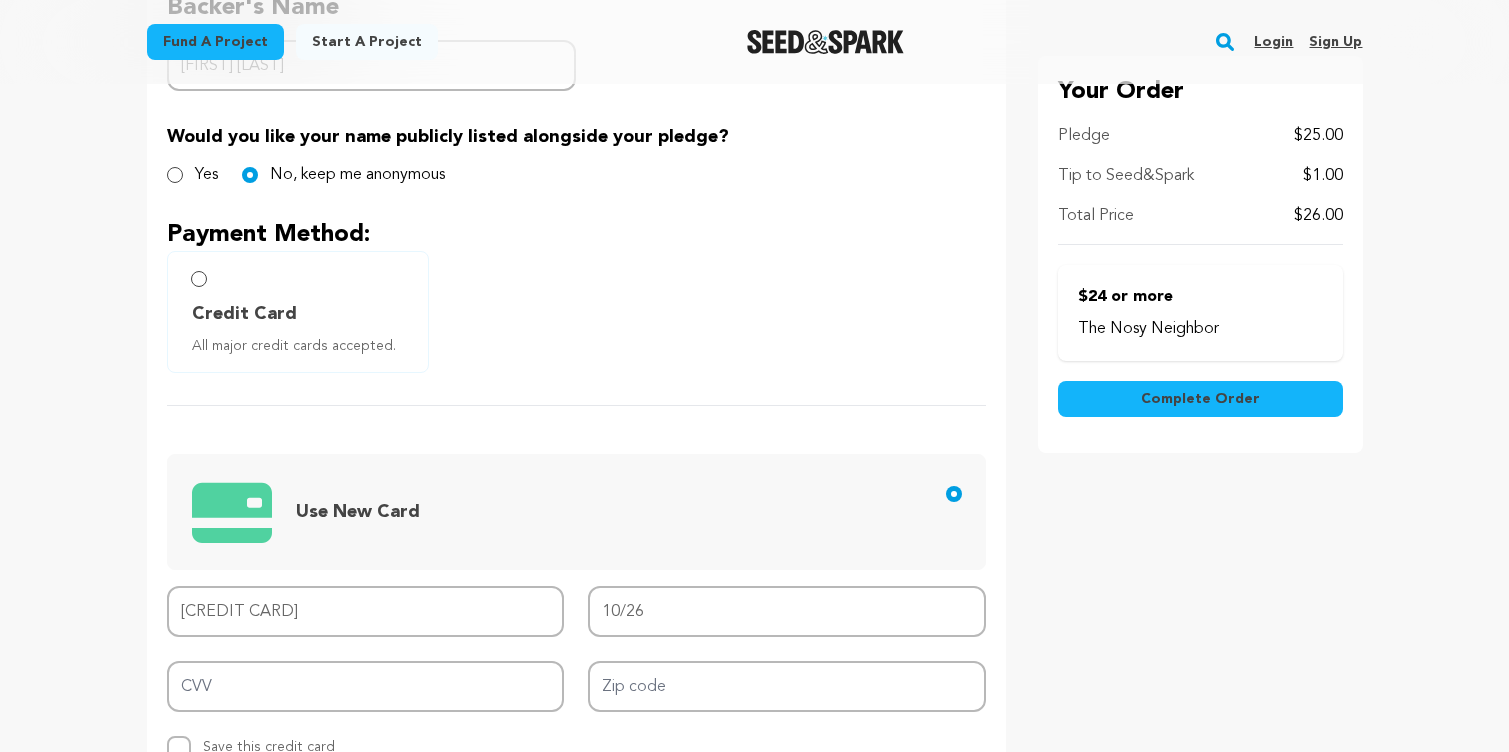 type on "[CREDIT CARD]" 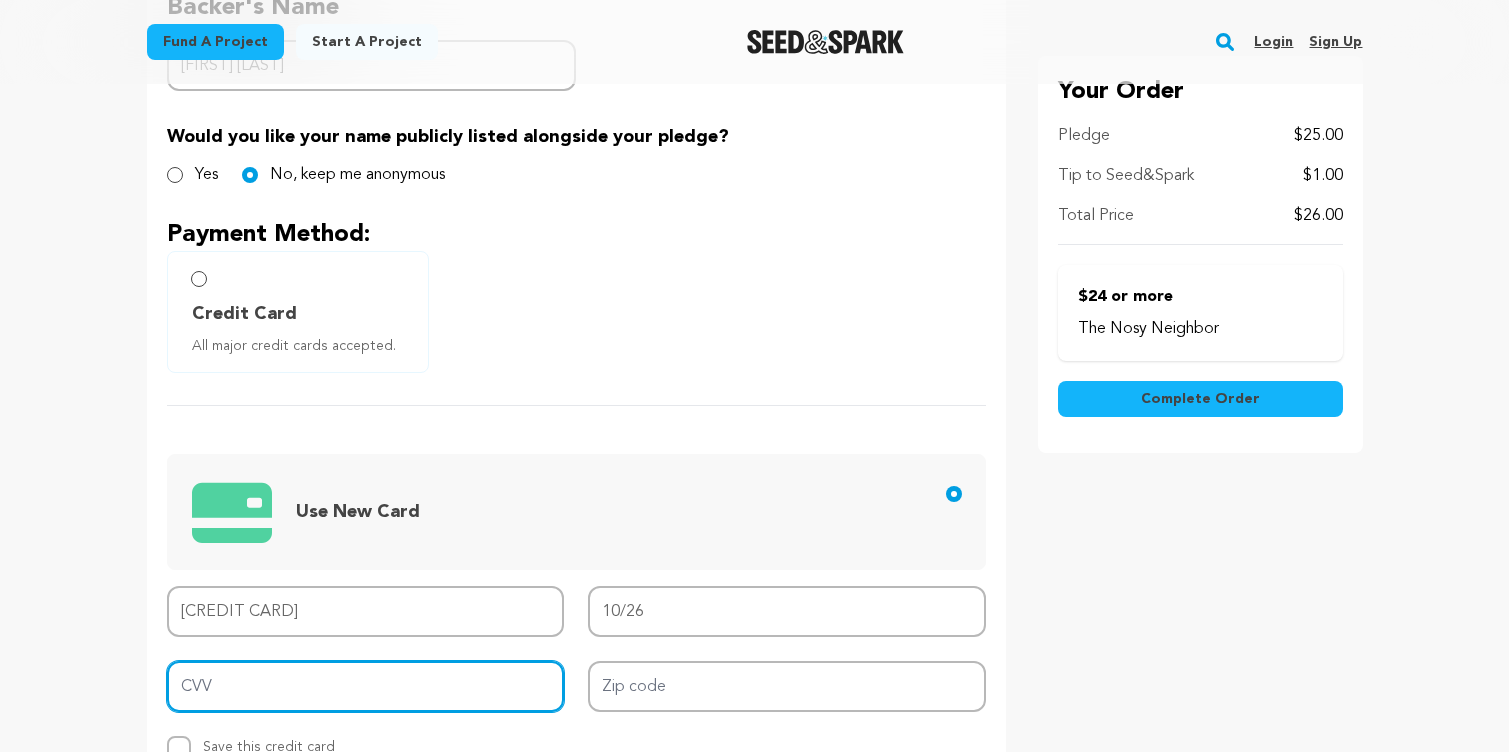 type on "061" 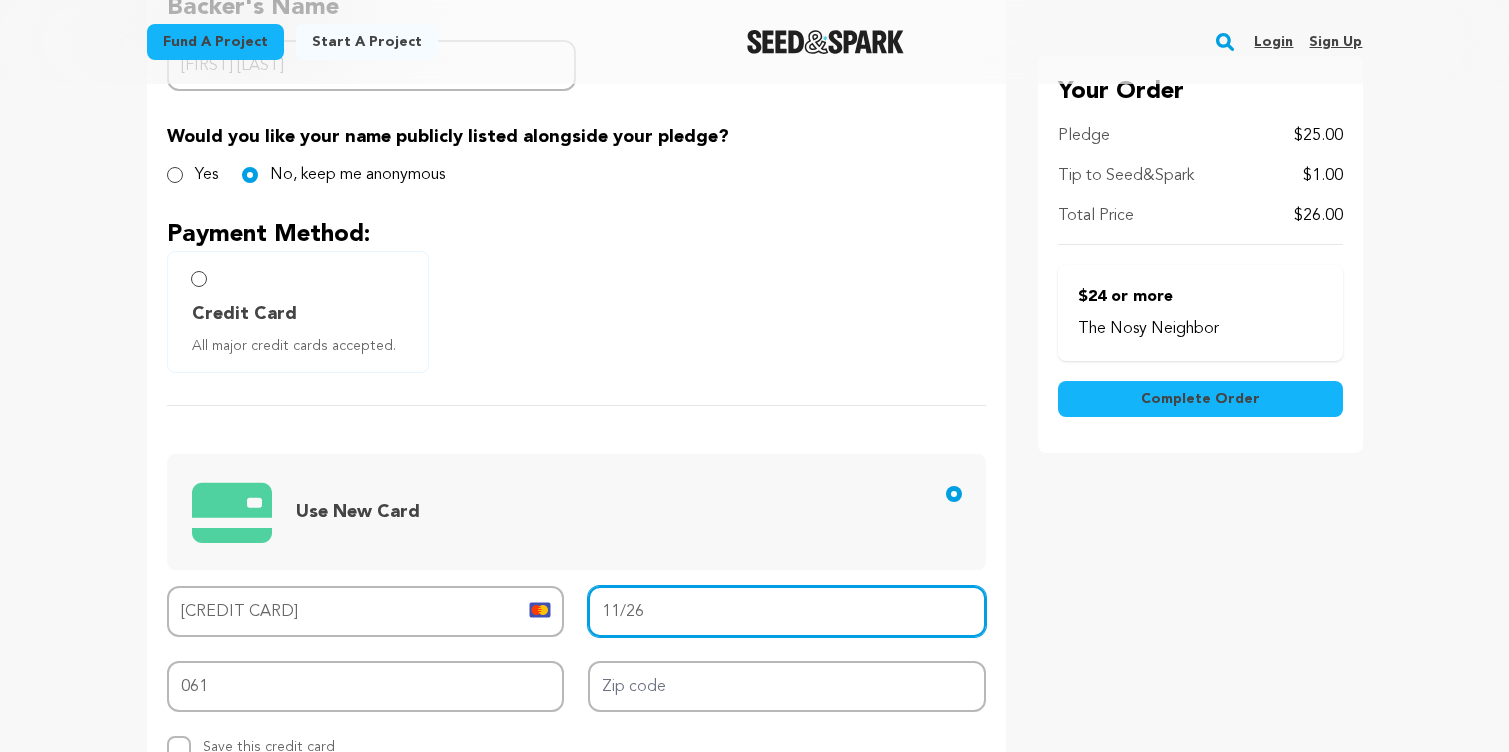 type on "11/26" 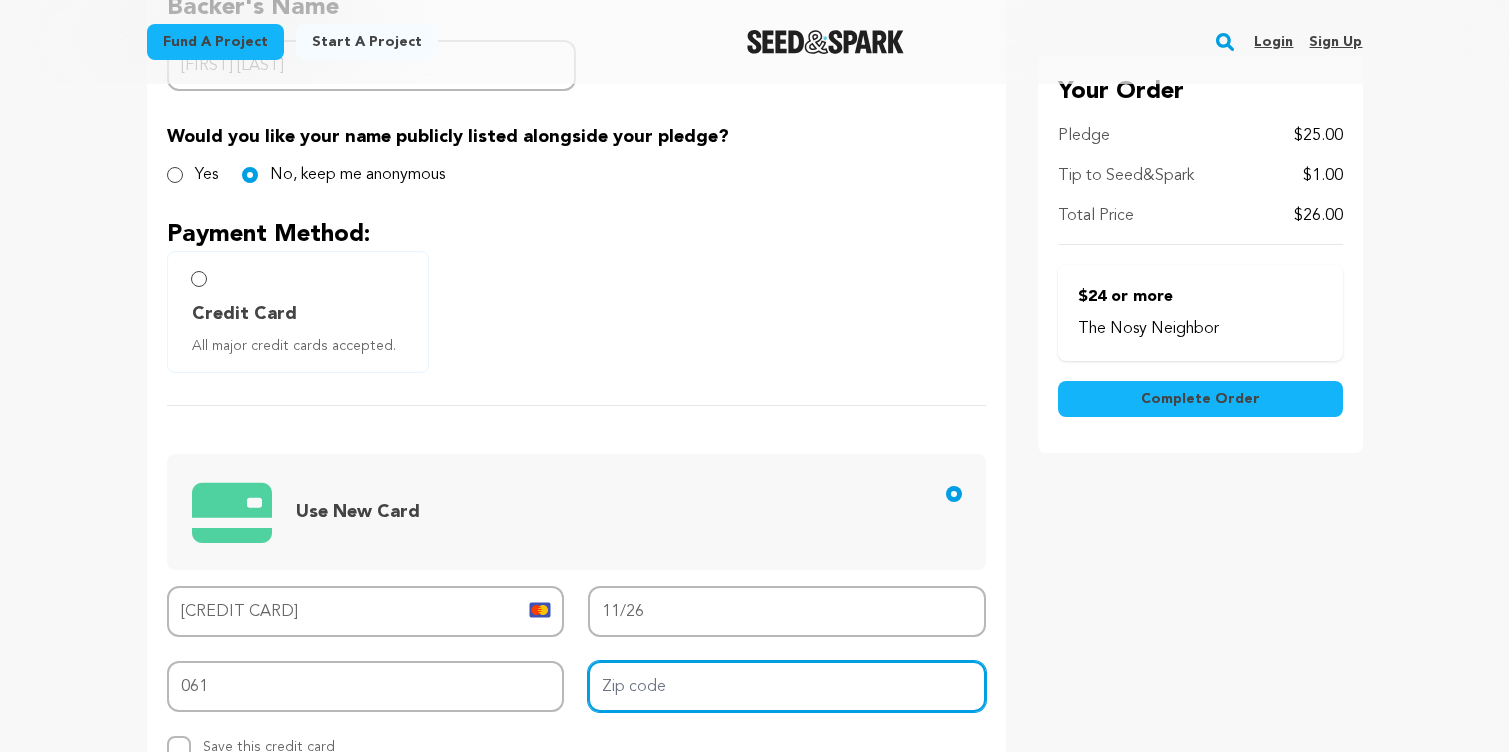 click on "Zip code" at bounding box center (787, 686) 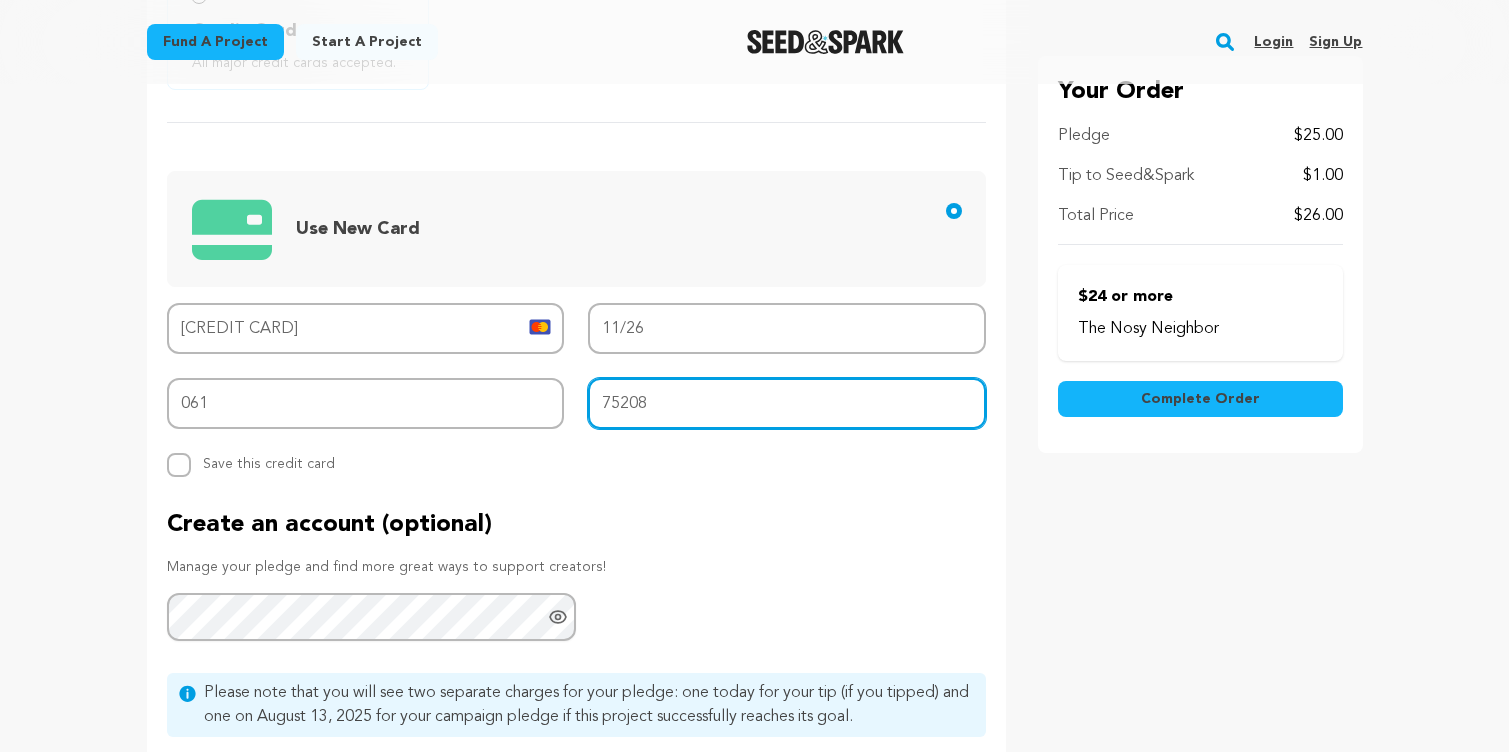 scroll, scrollTop: 691, scrollLeft: 0, axis: vertical 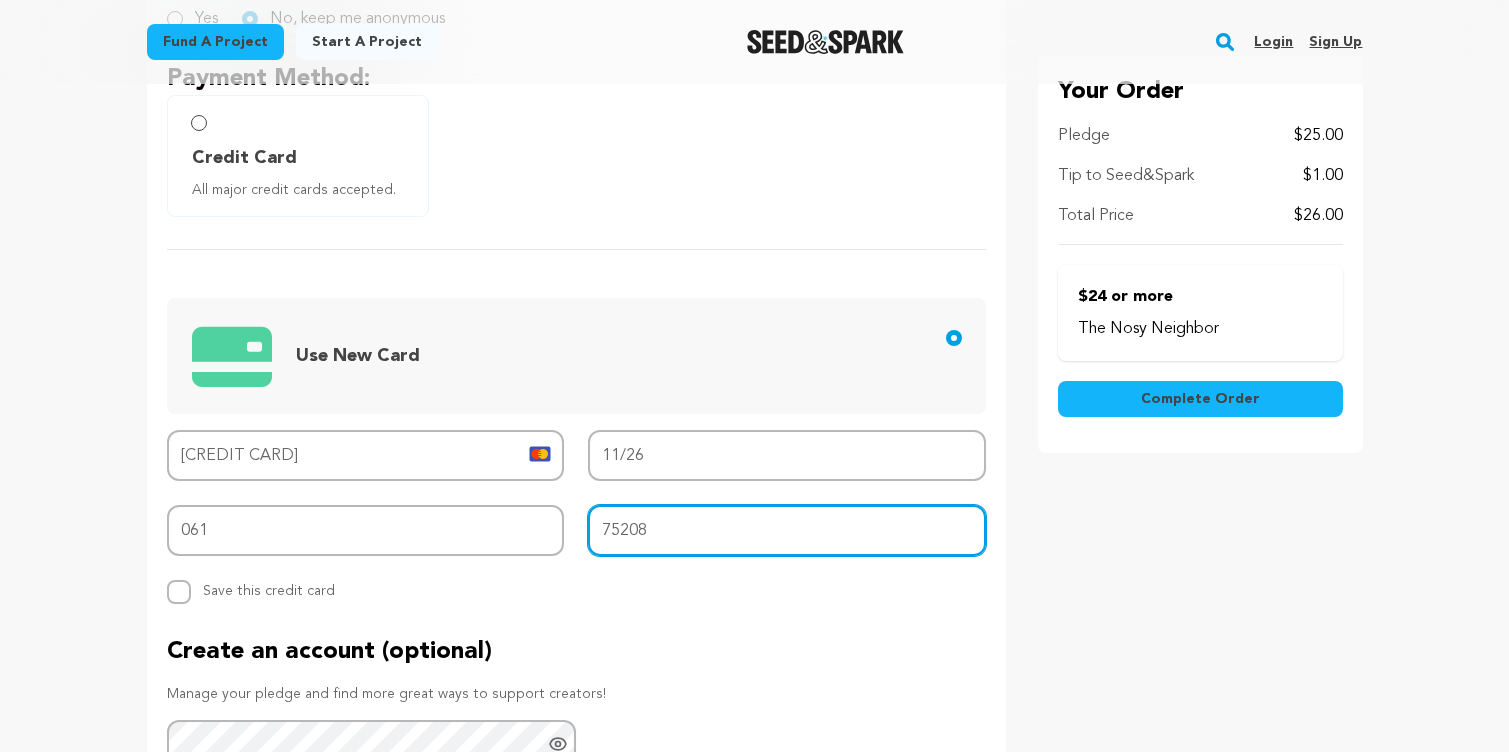 type on "75208" 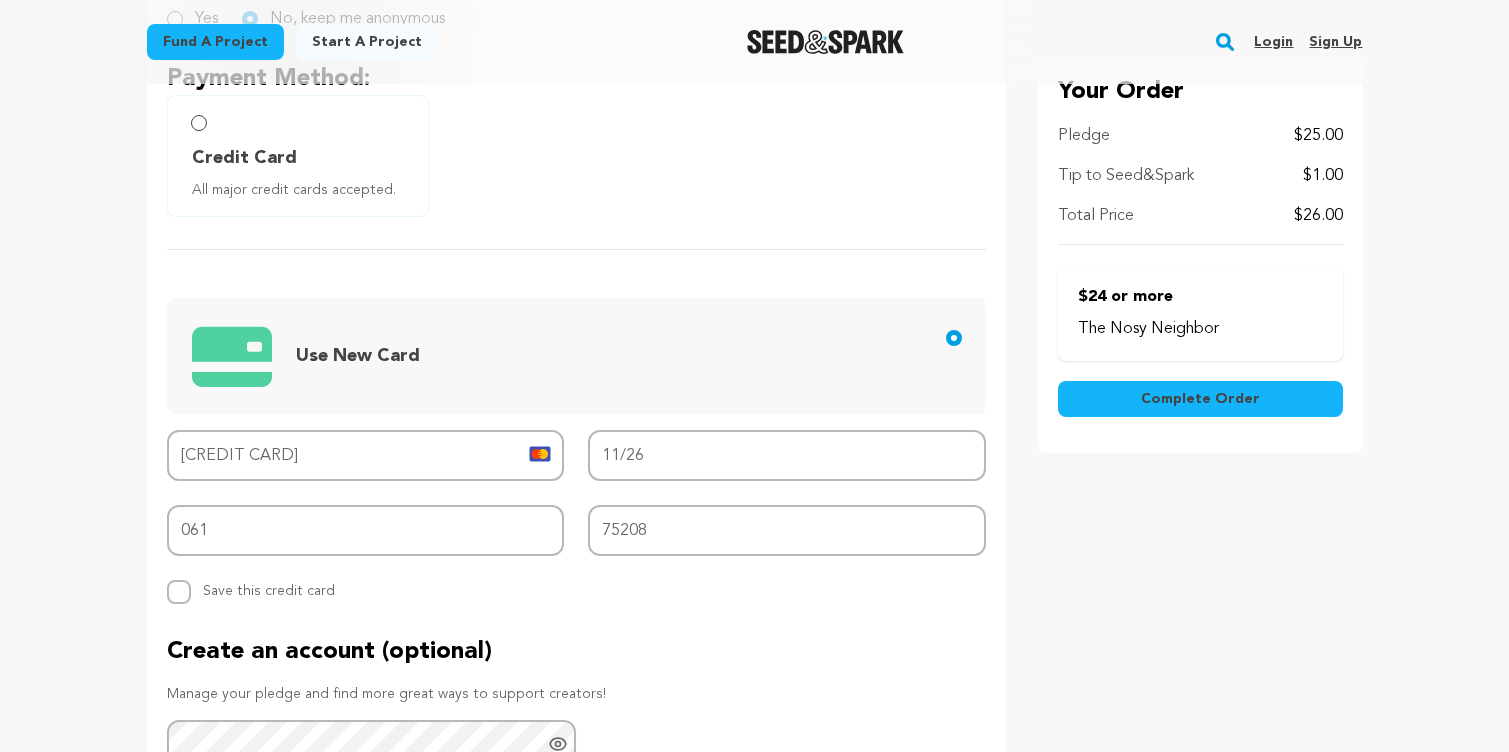 click on "Complete Order" at bounding box center (1200, 399) 